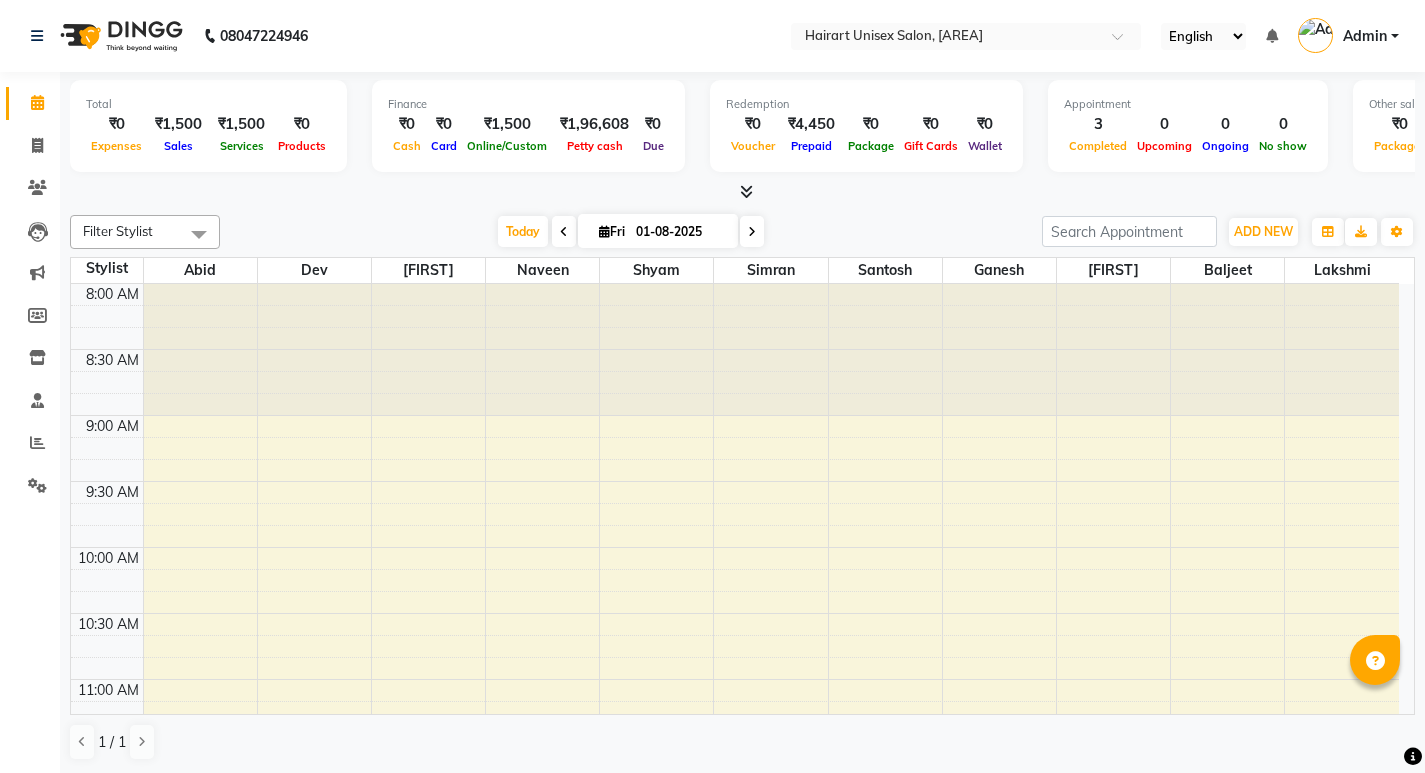 scroll, scrollTop: 0, scrollLeft: 0, axis: both 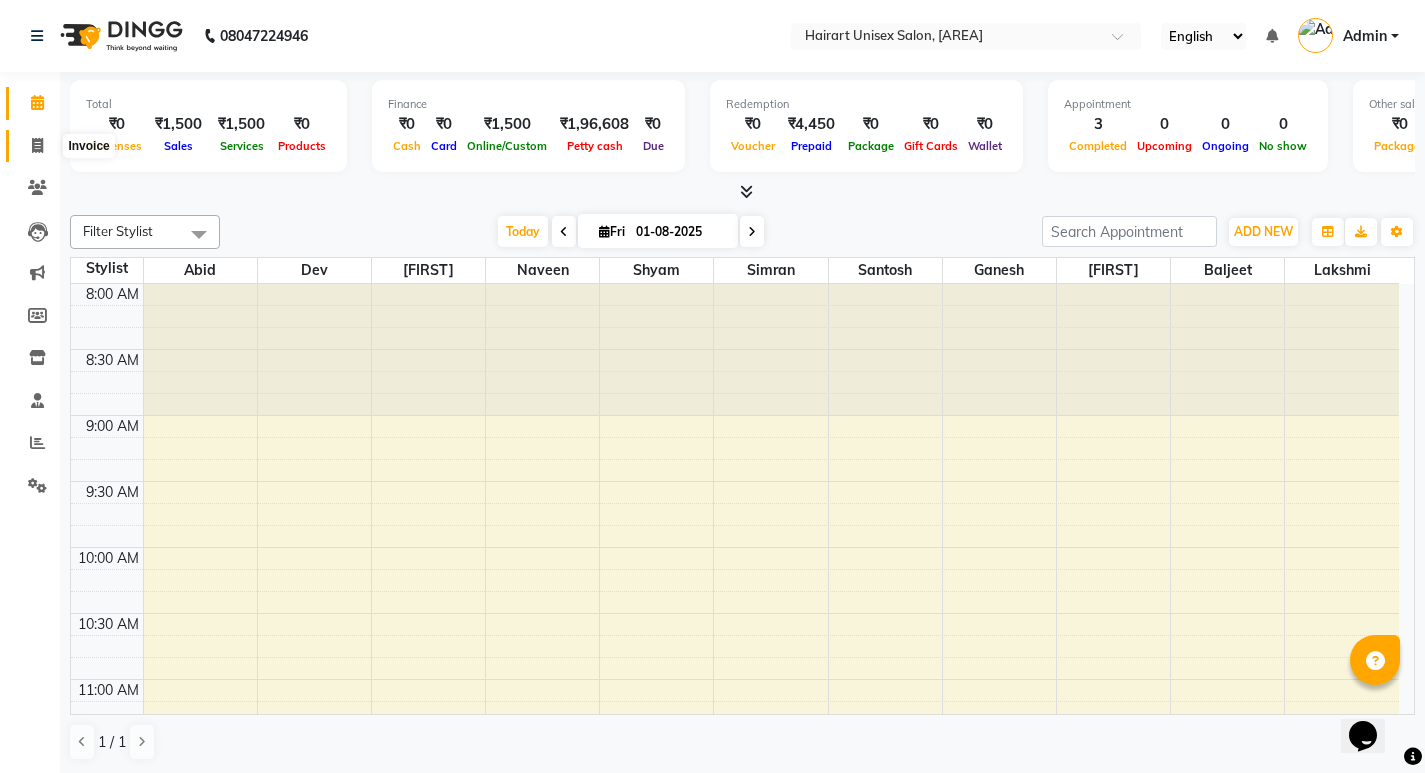 click 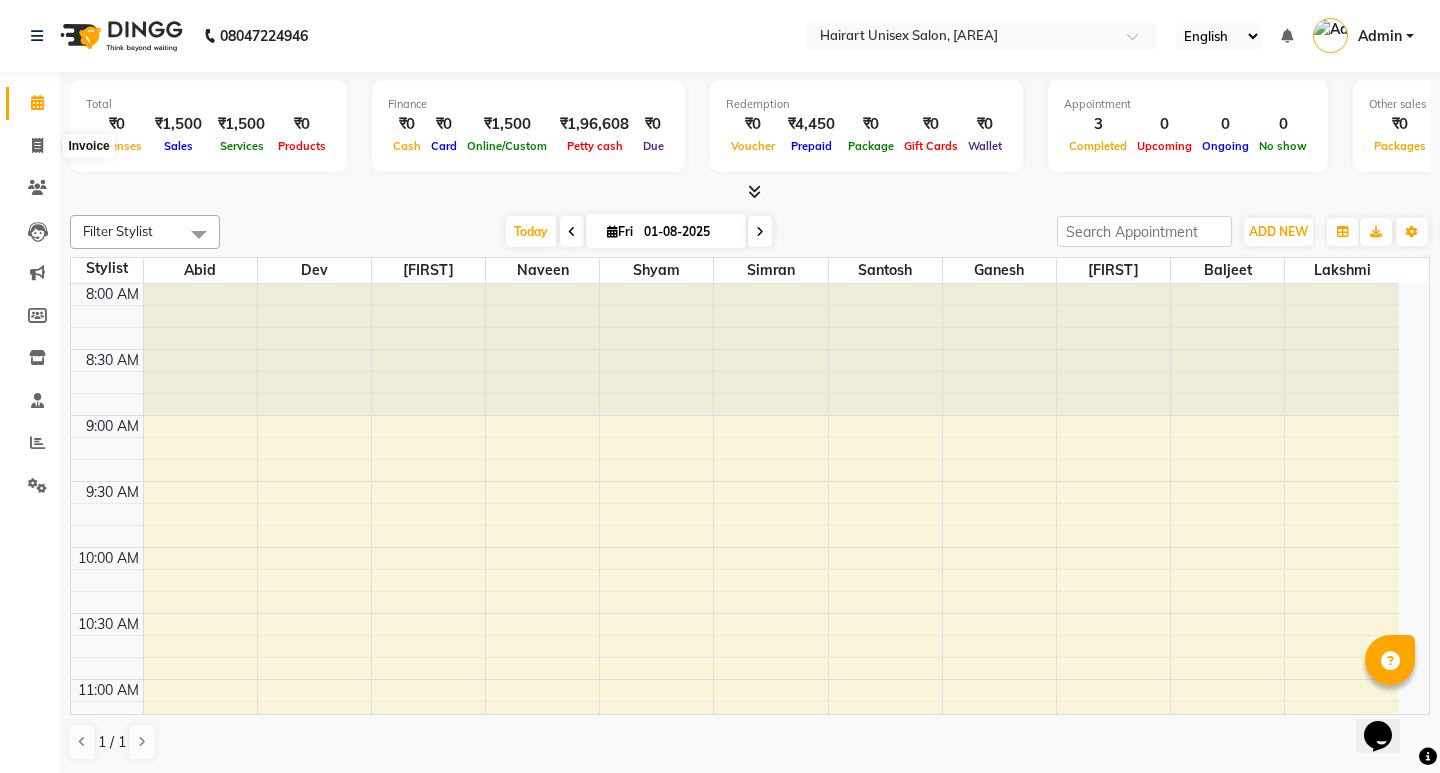select on "5534" 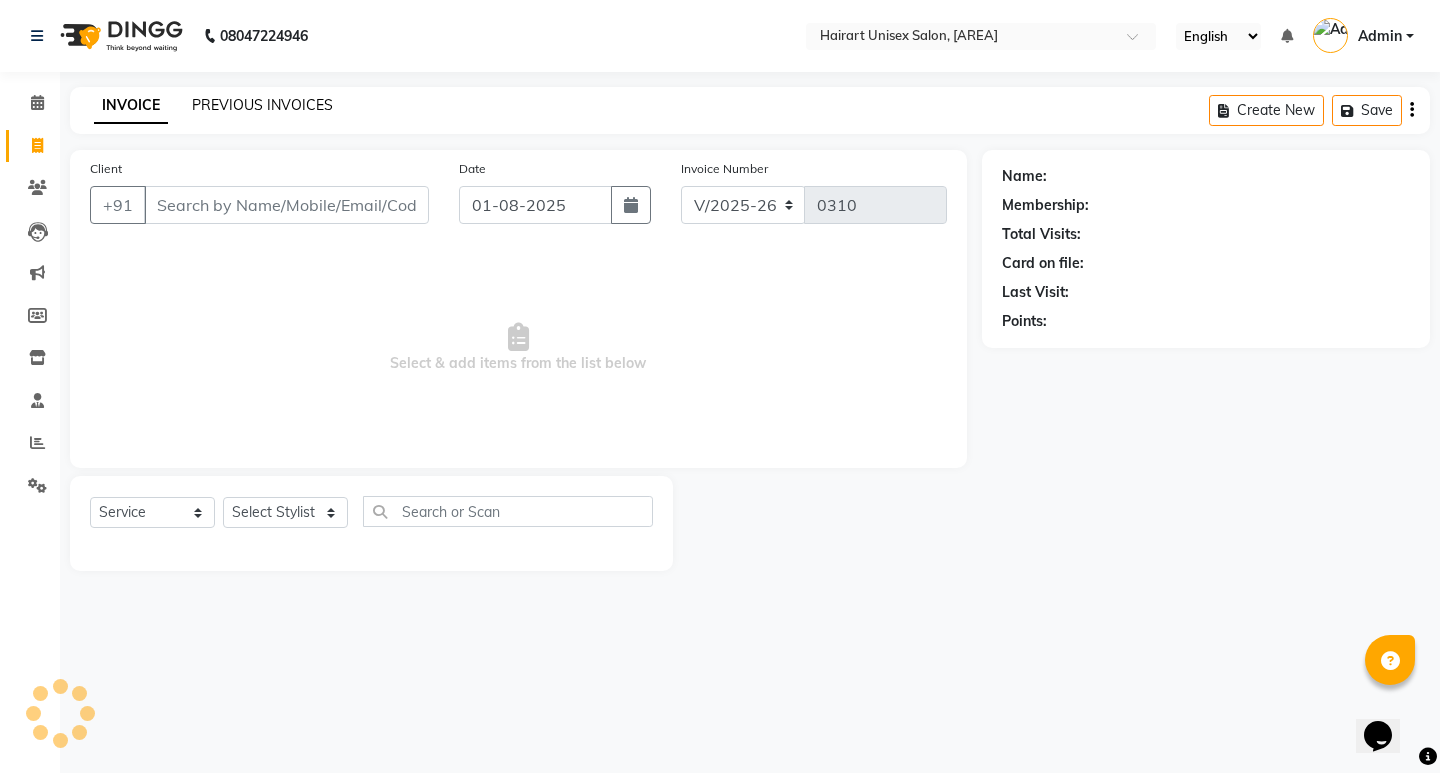 click on "PREVIOUS INVOICES" 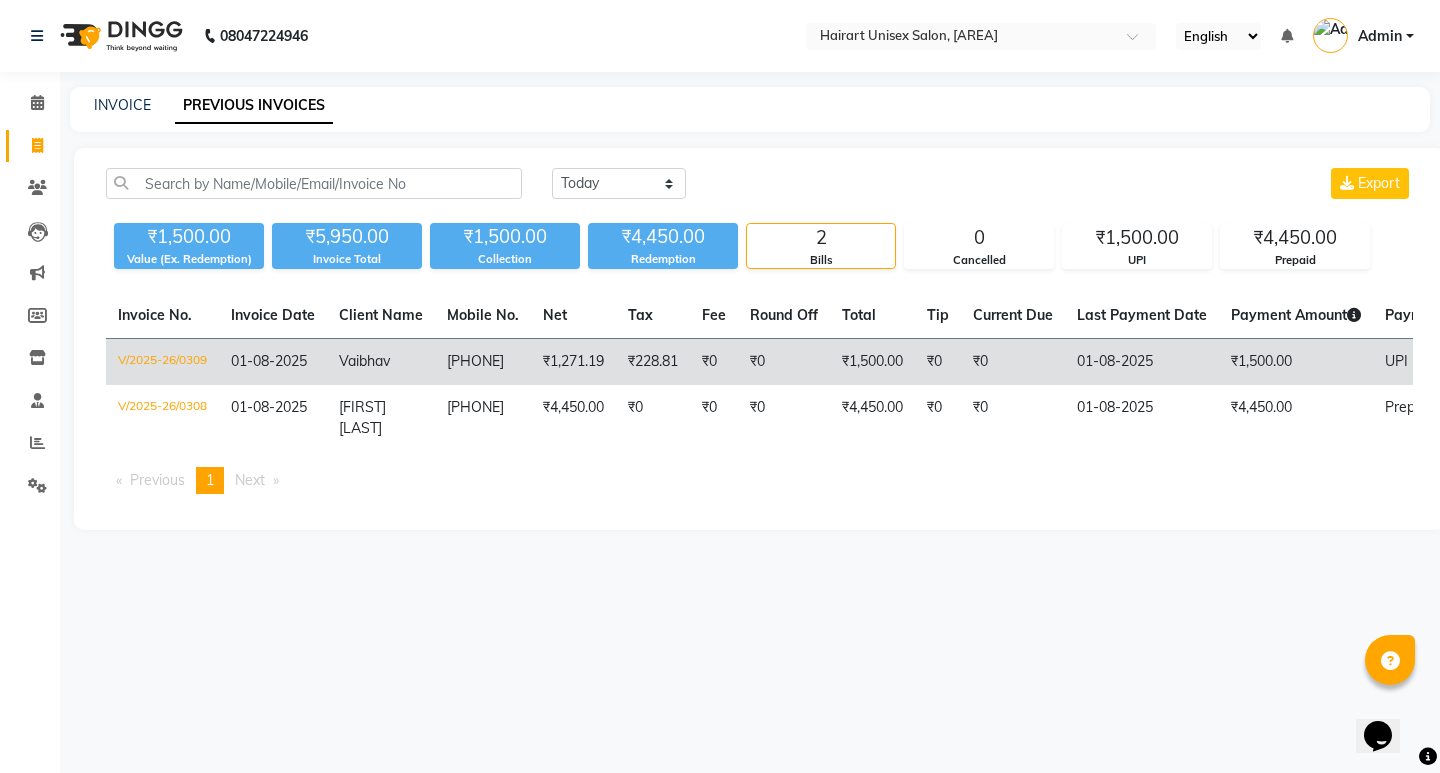 click on "[PHONE]" 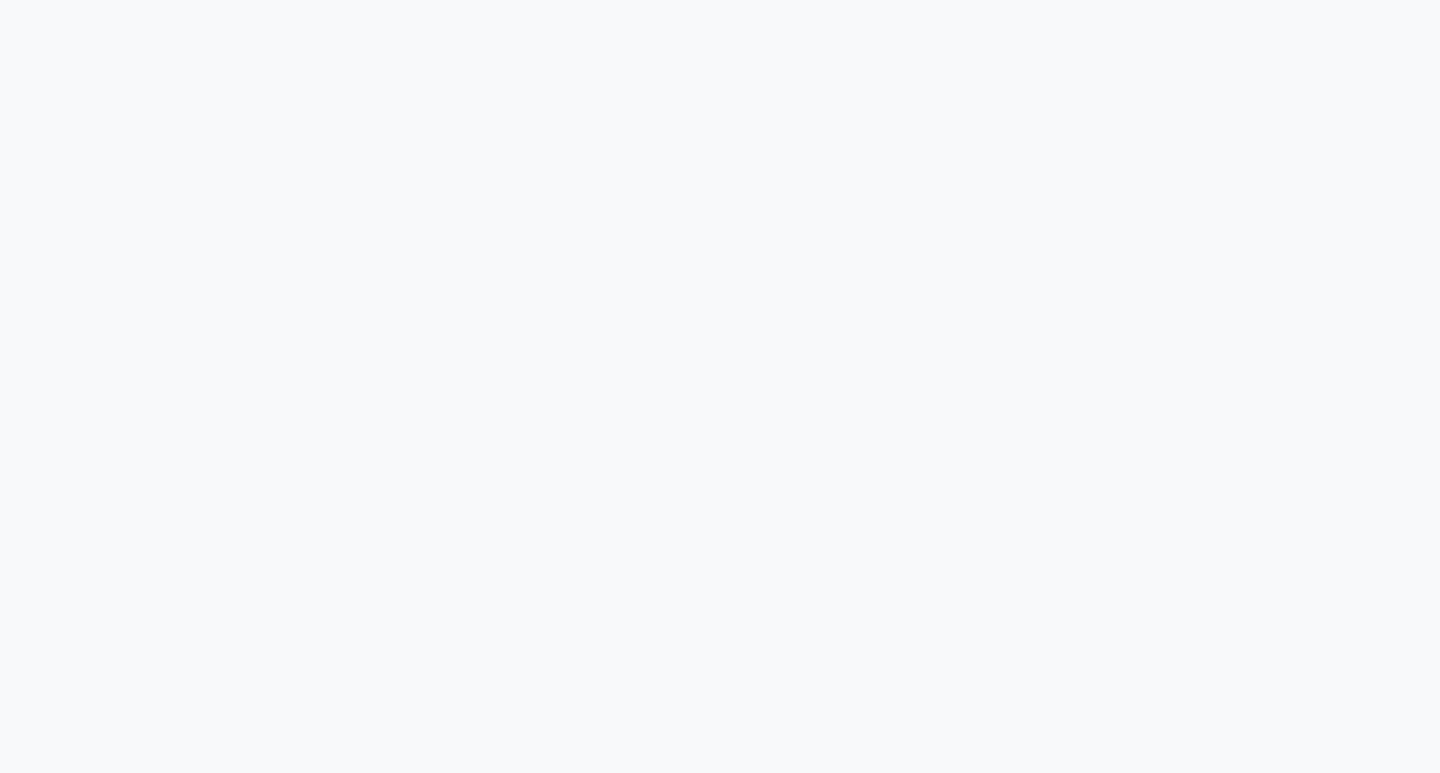 scroll, scrollTop: 0, scrollLeft: 0, axis: both 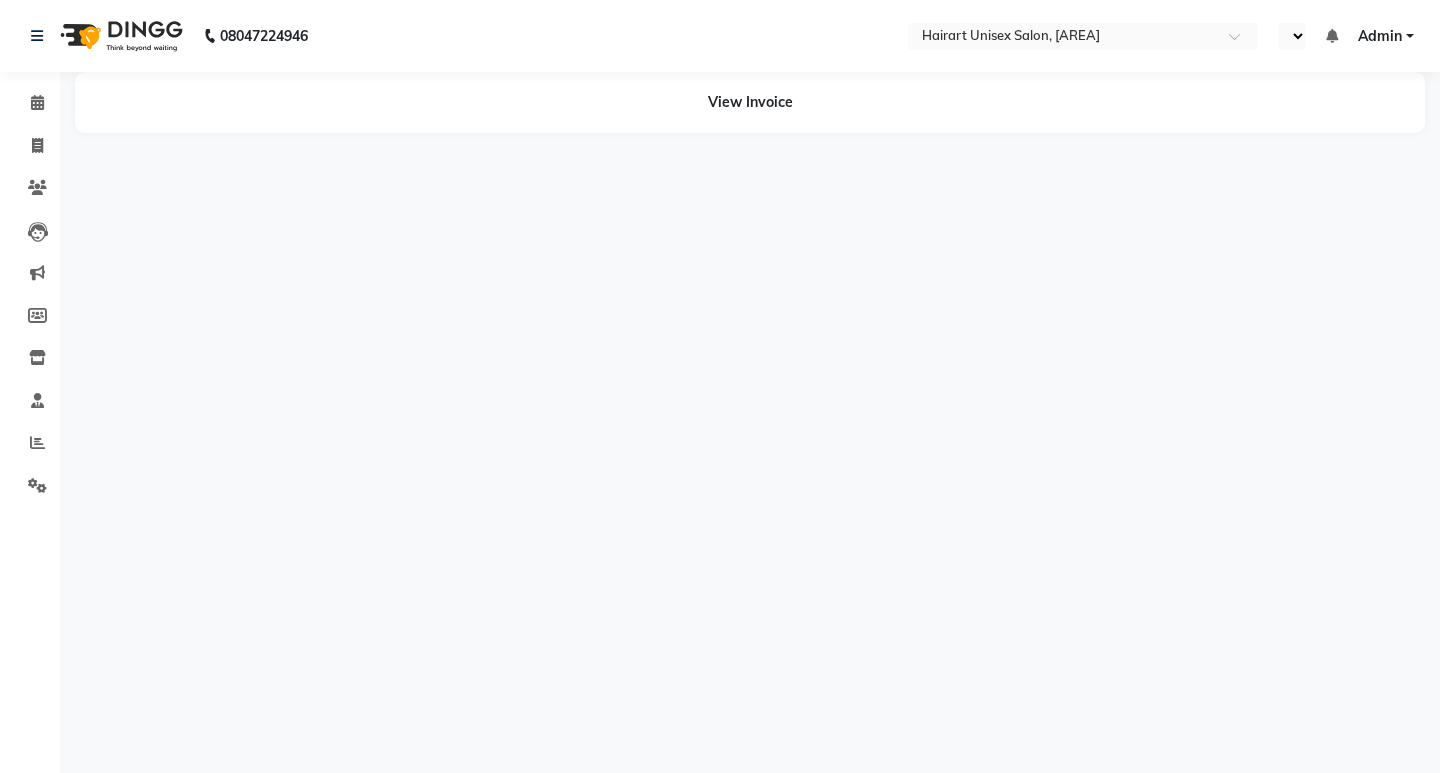 select on "en" 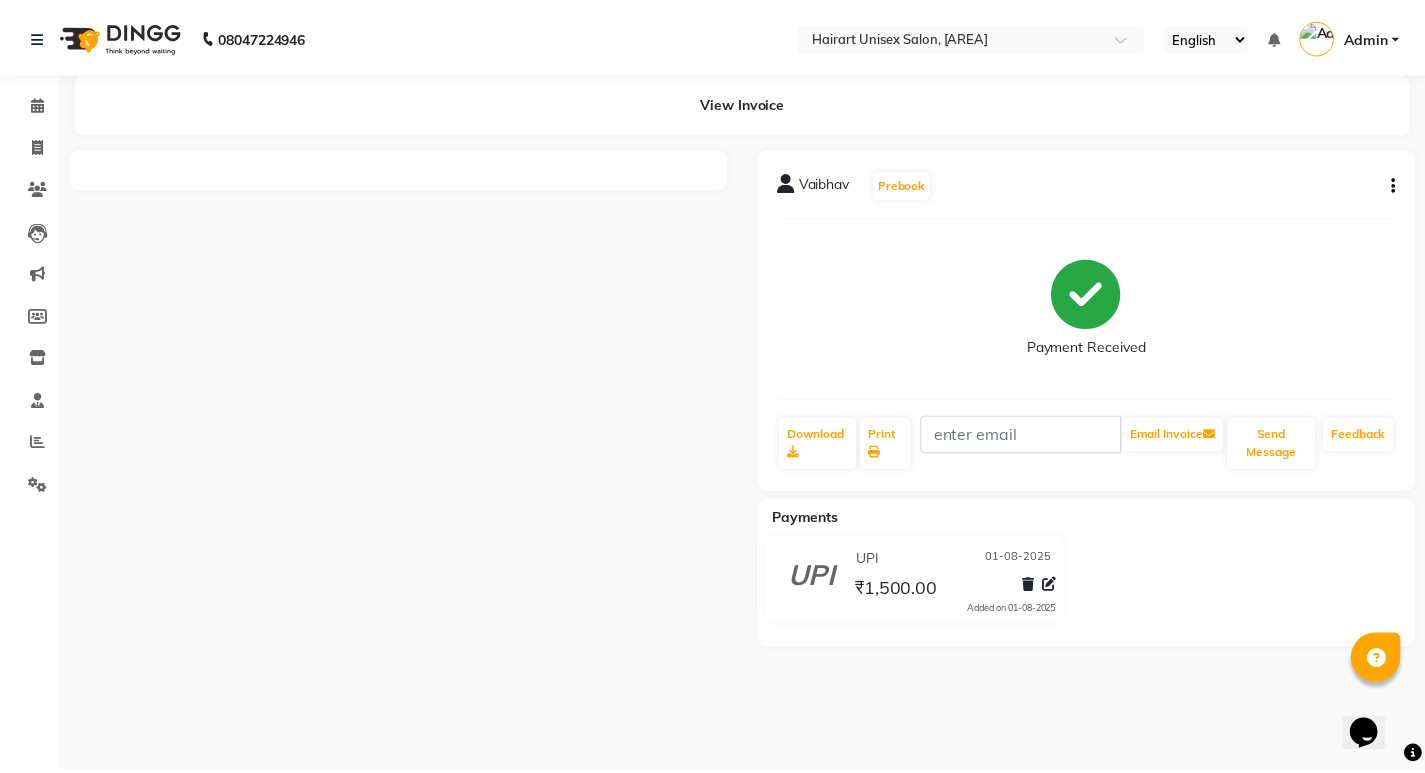 scroll, scrollTop: 0, scrollLeft: 0, axis: both 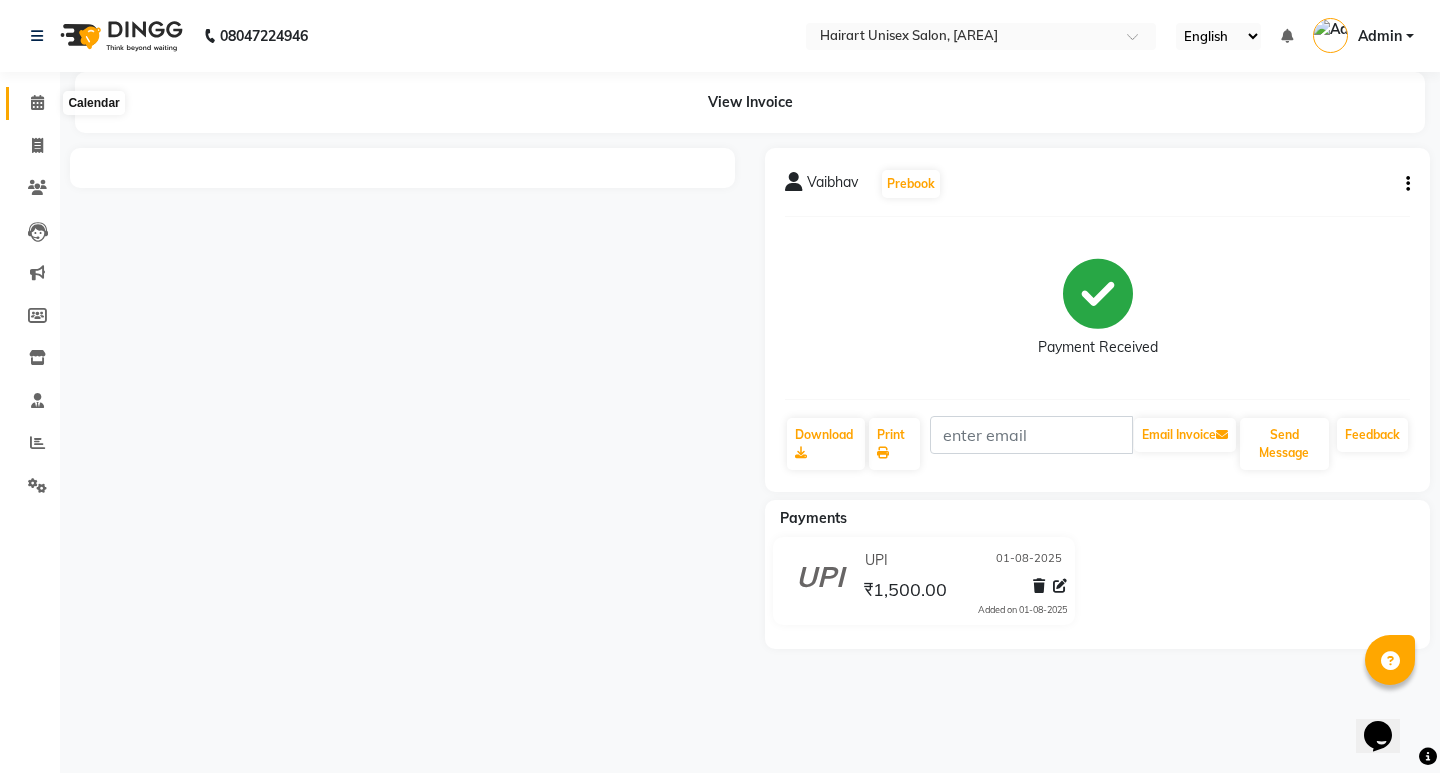 click 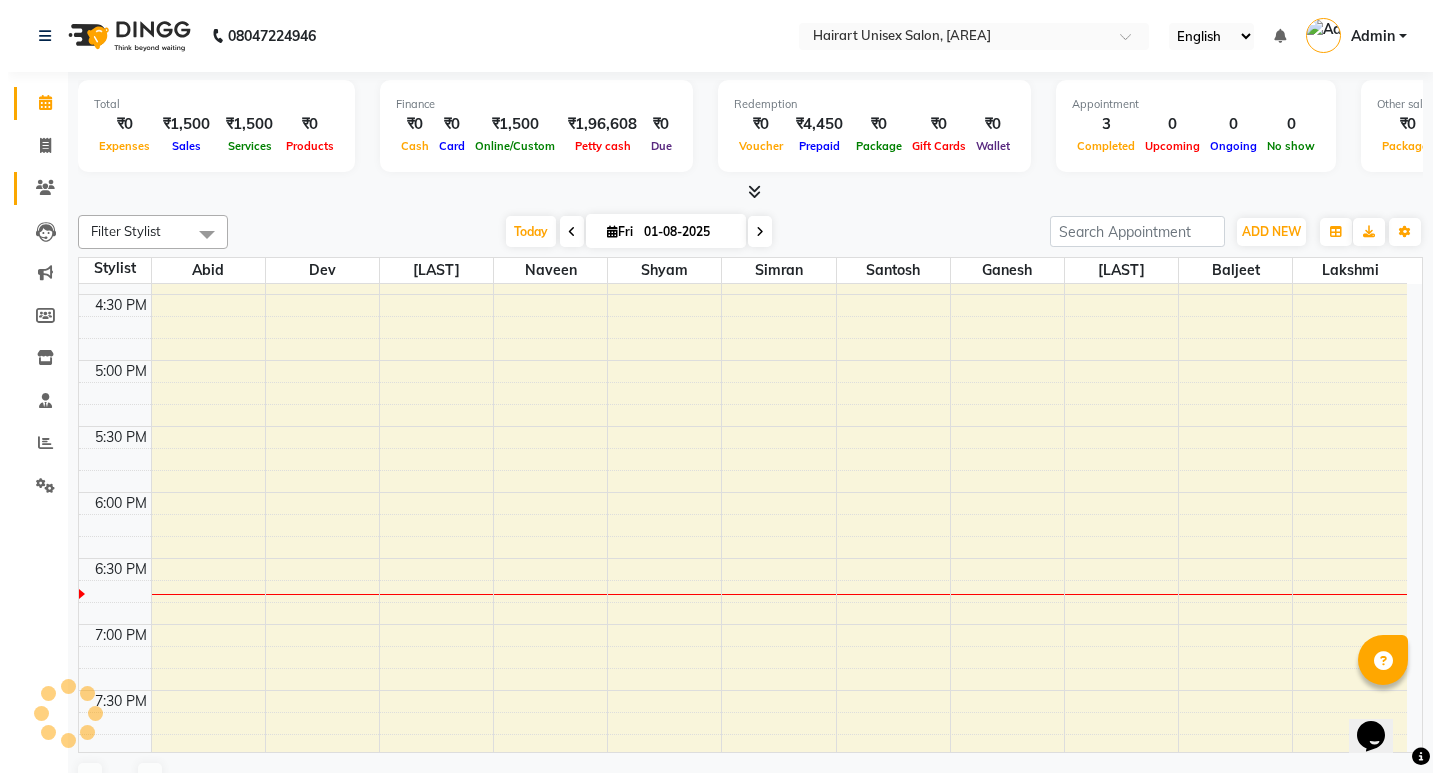 scroll, scrollTop: 0, scrollLeft: 0, axis: both 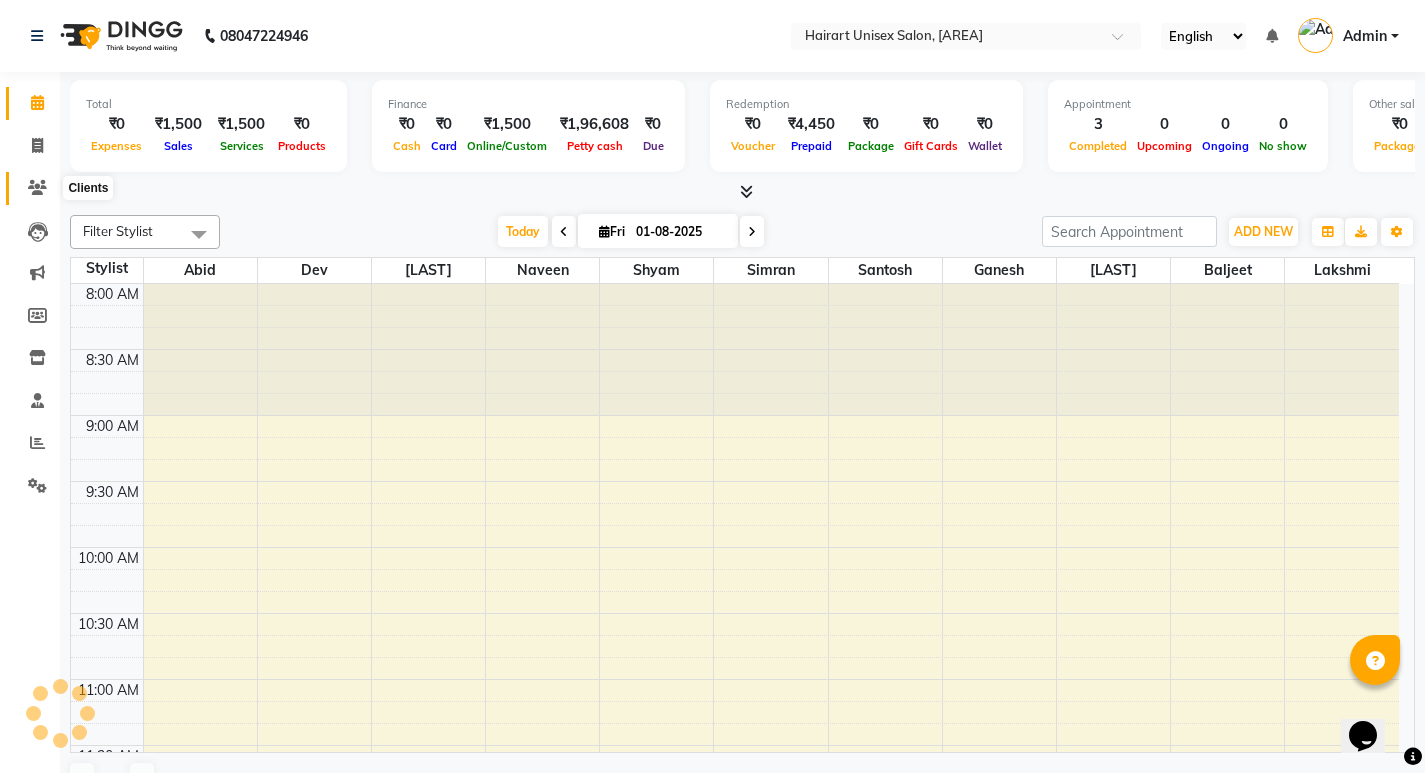 click 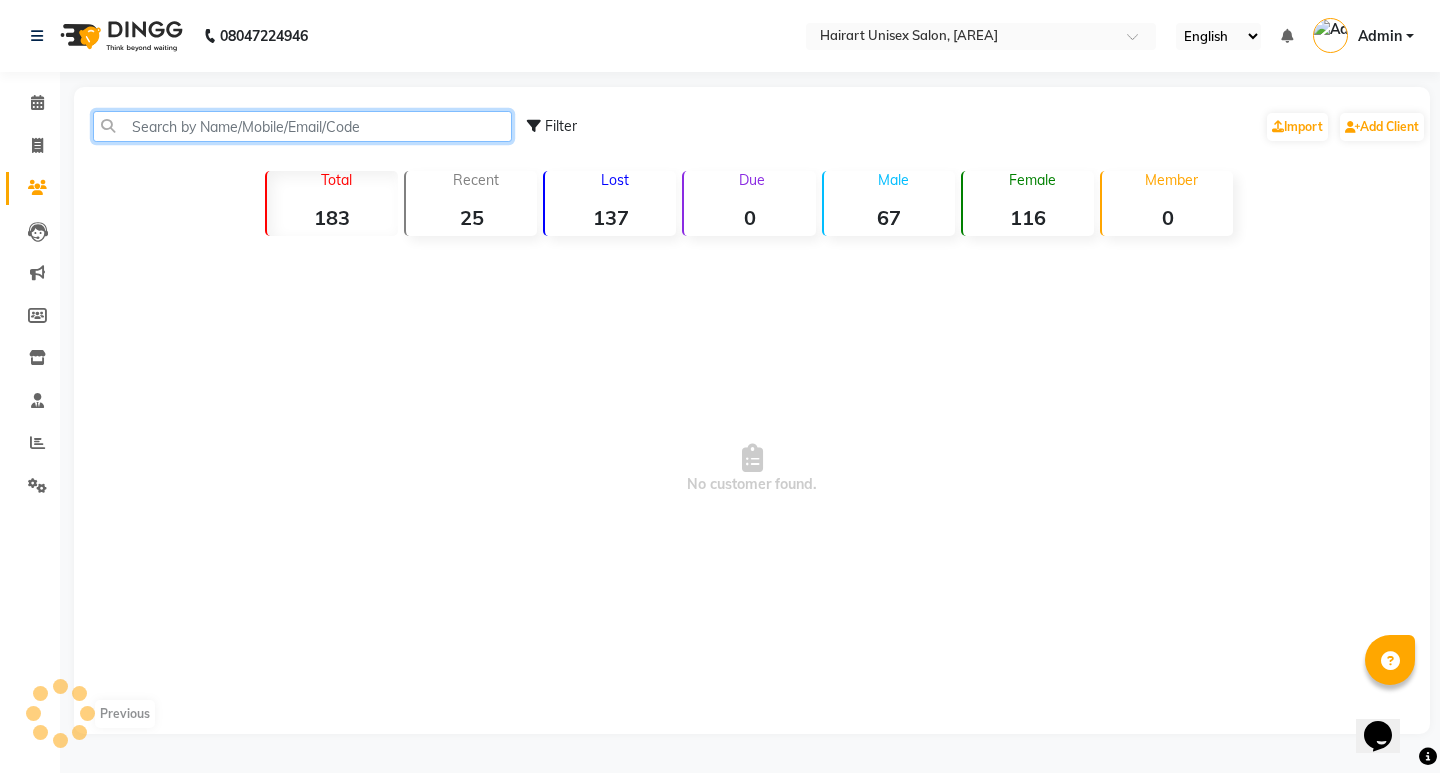click 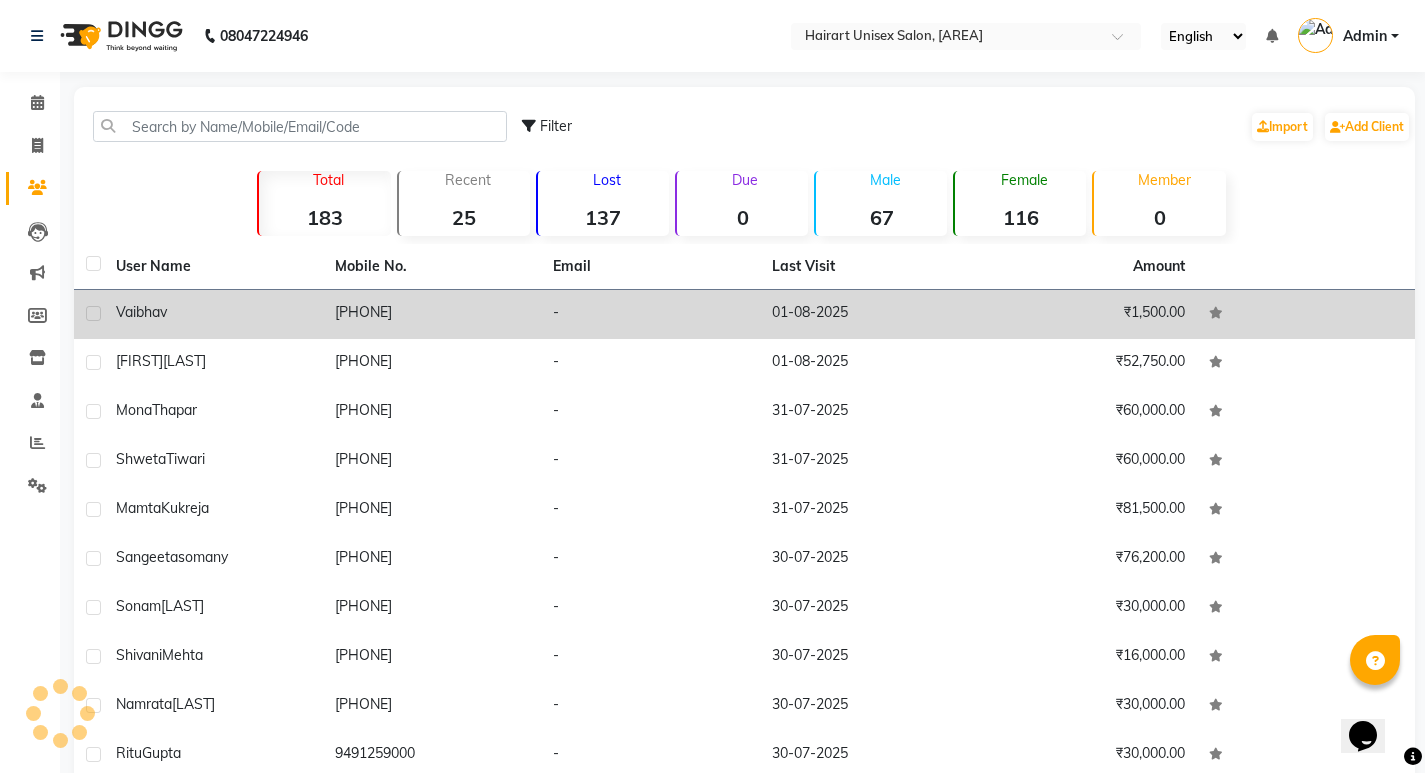 click on "Vaibhav" 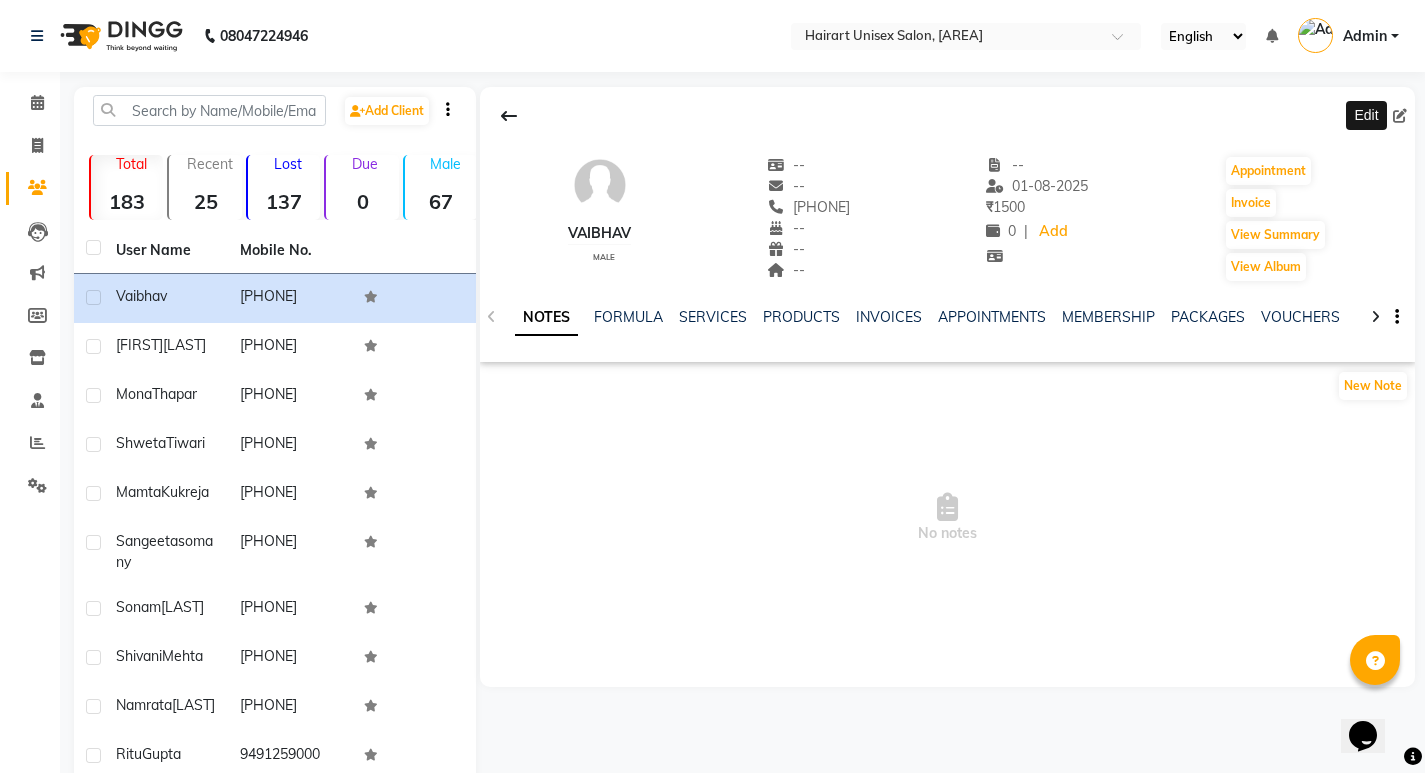 click 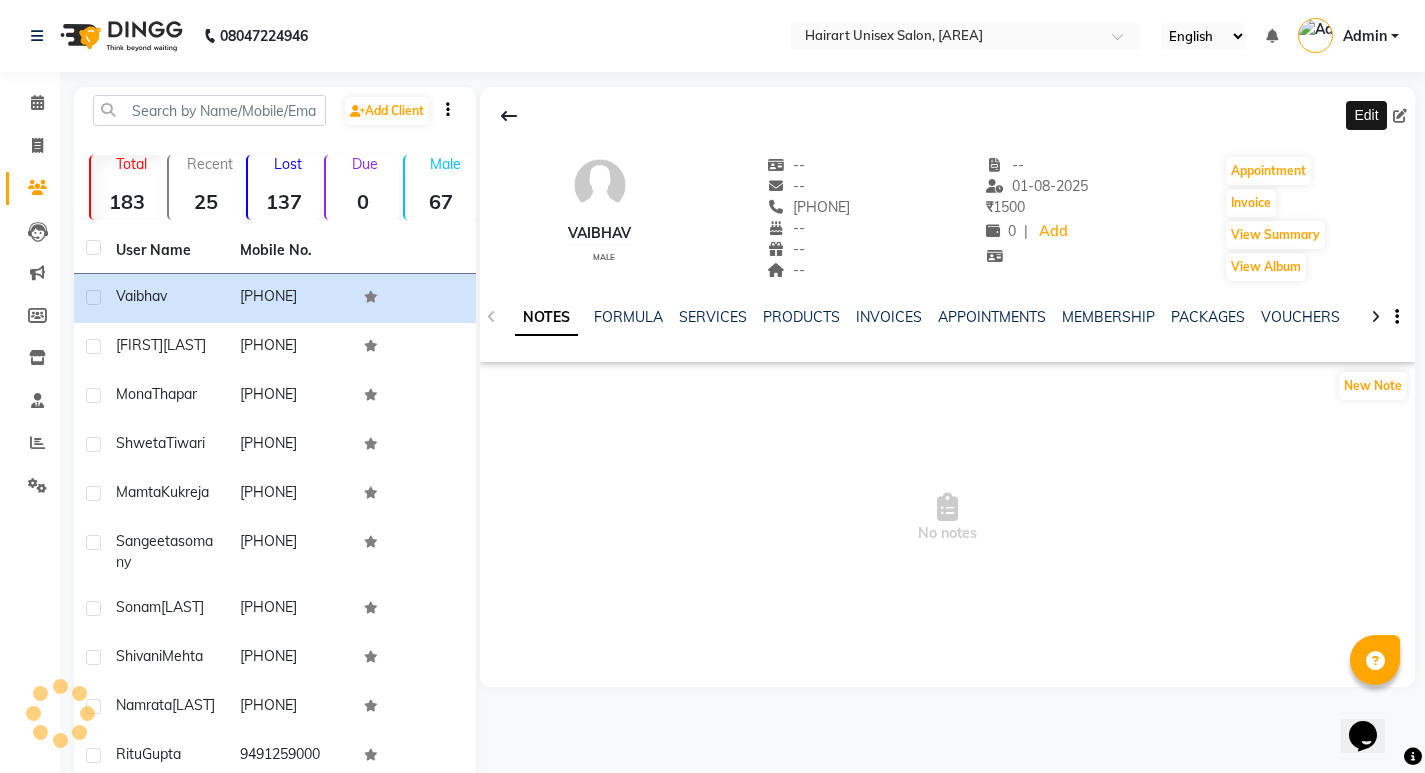 select on "male" 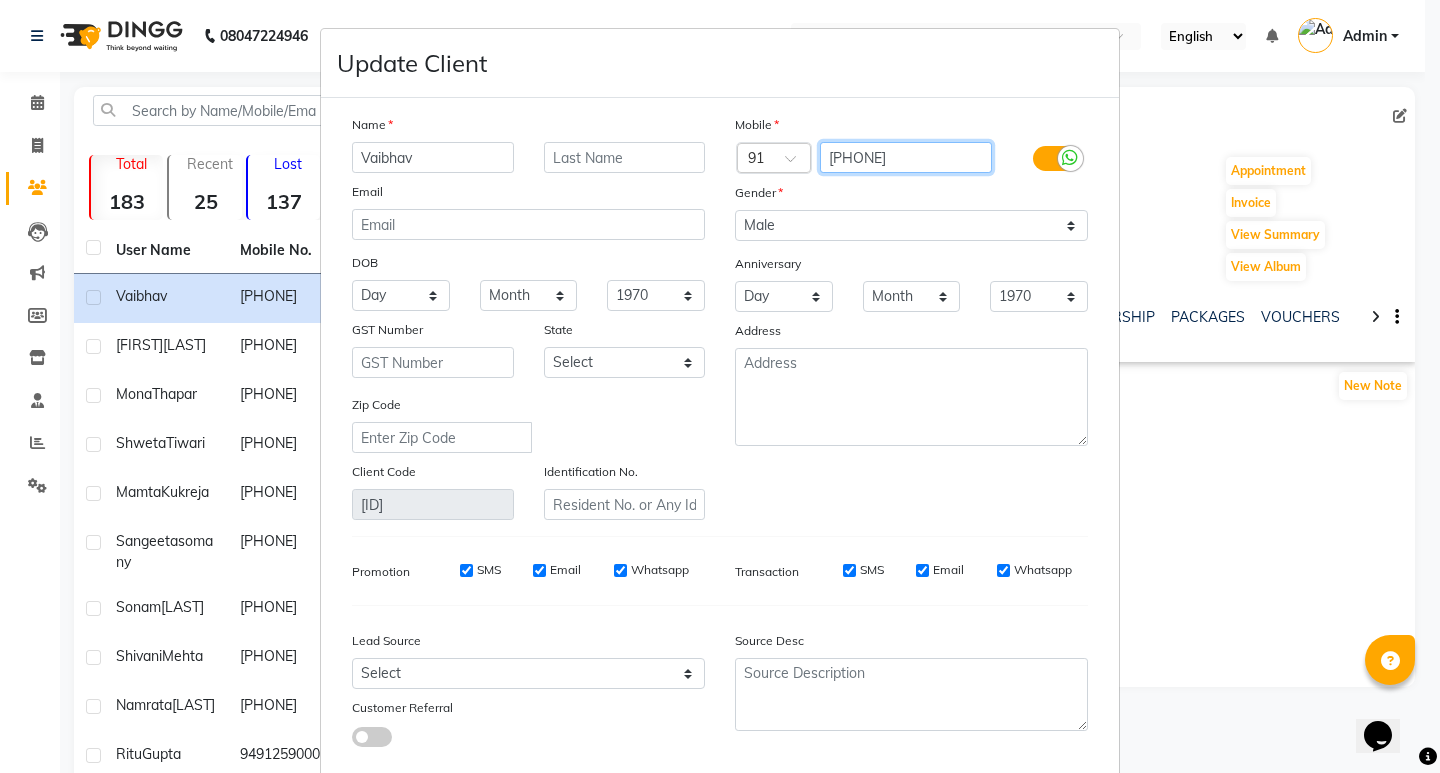 click on "[PHONE]" at bounding box center [906, 157] 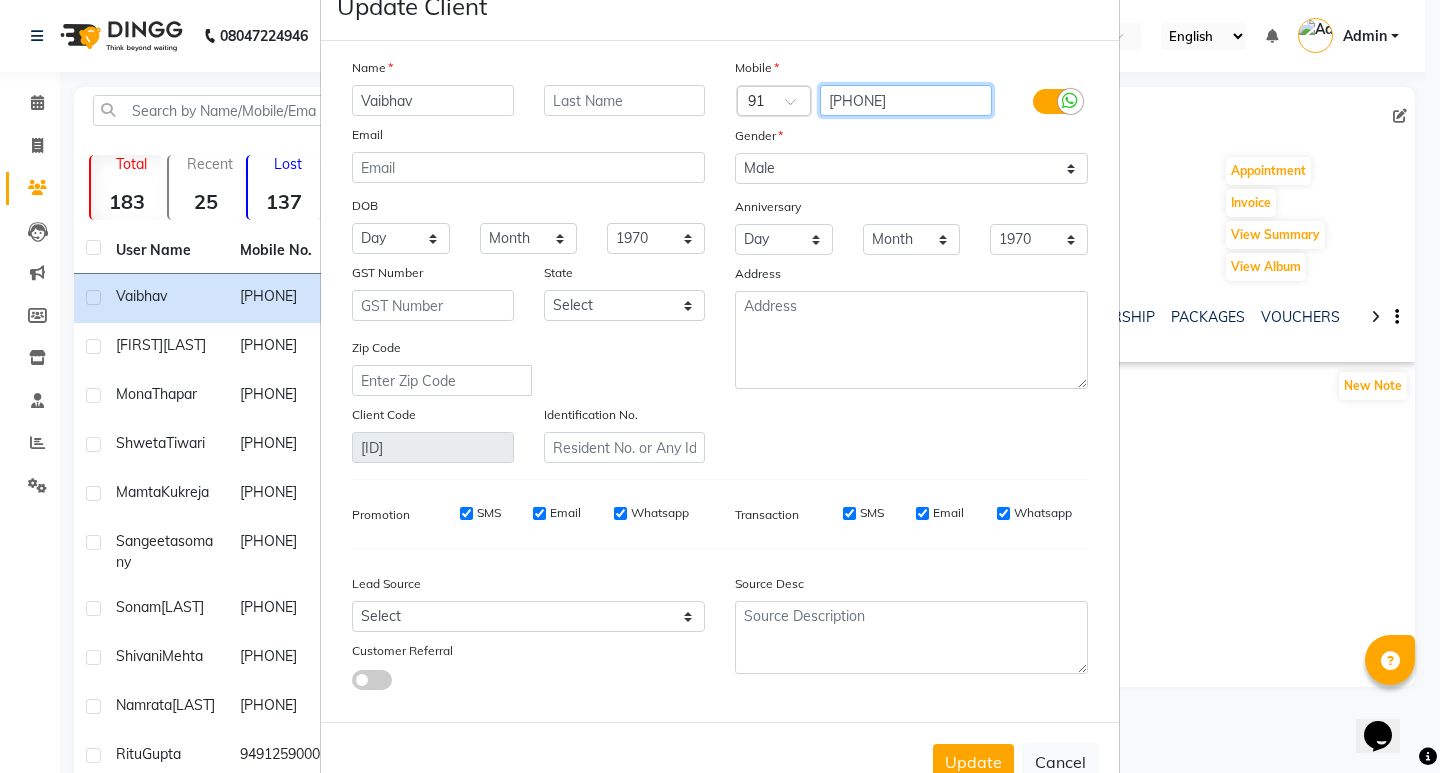 scroll, scrollTop: 114, scrollLeft: 0, axis: vertical 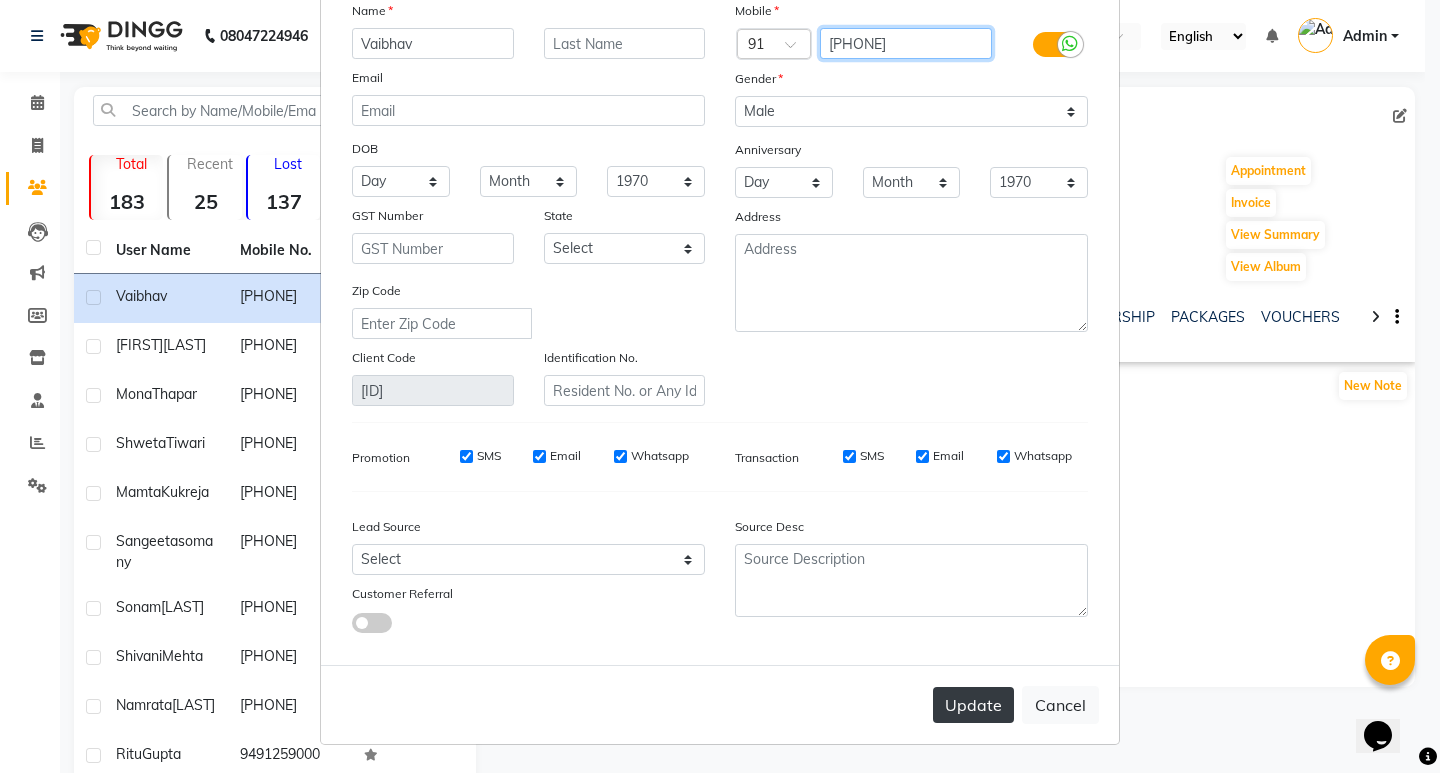 type on "9011439716" 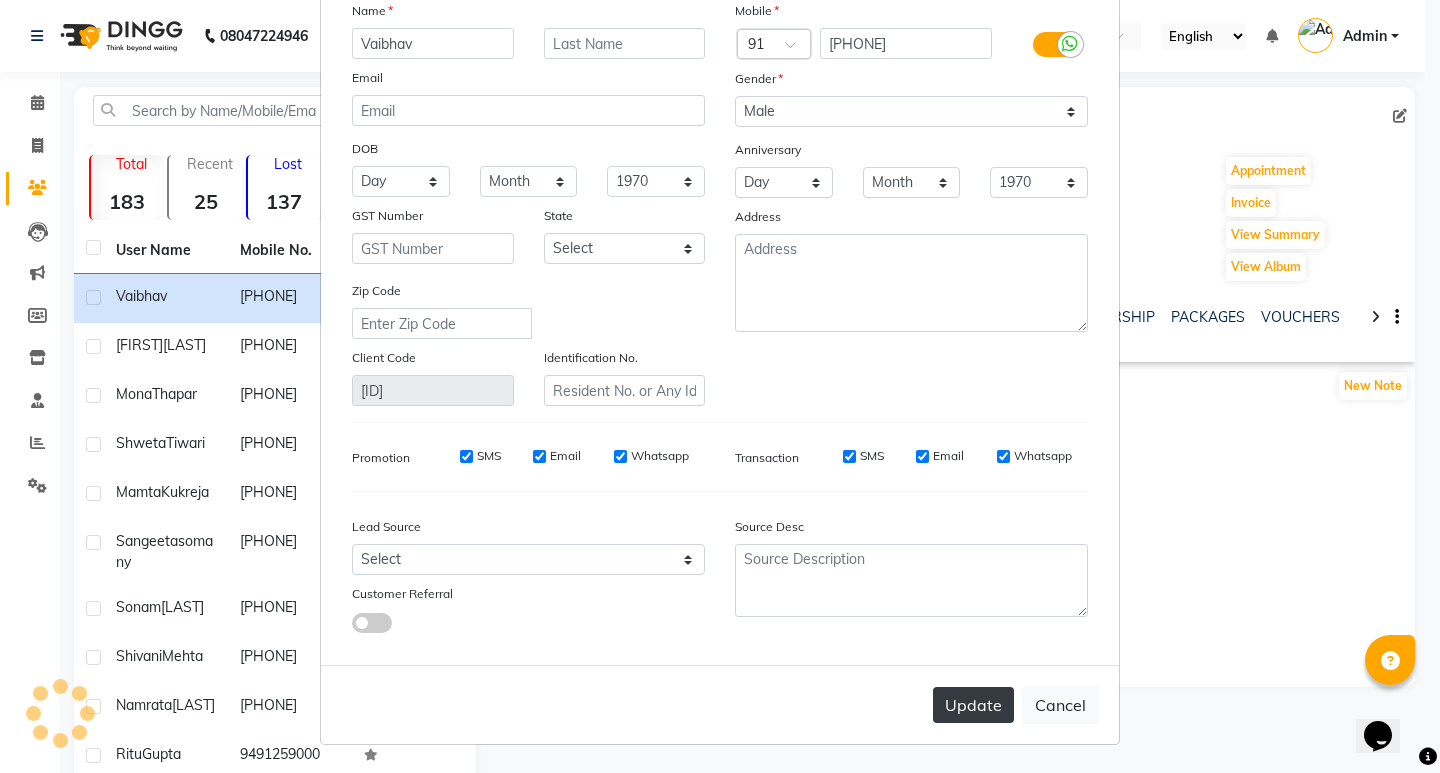 click on "Update" at bounding box center (973, 705) 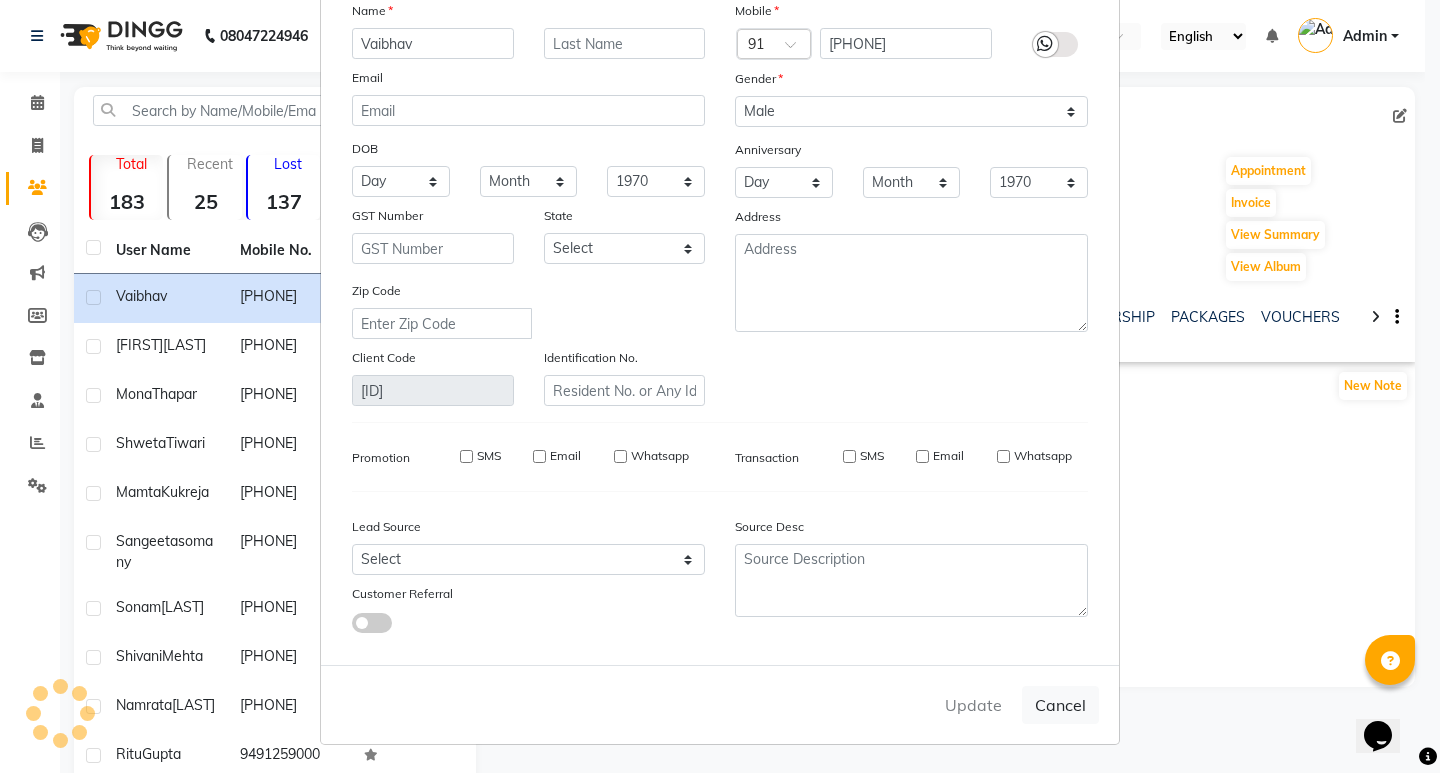 type 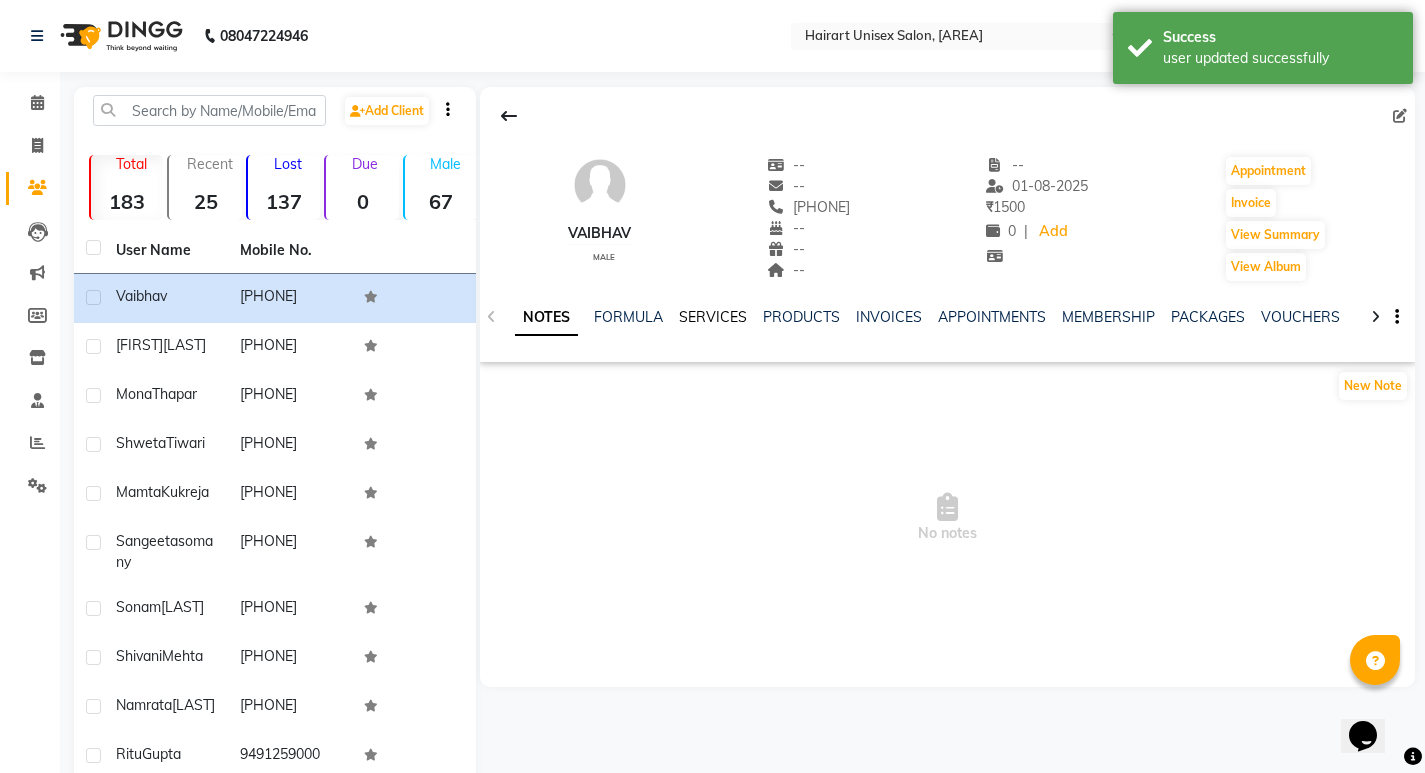 click on "SERVICES" 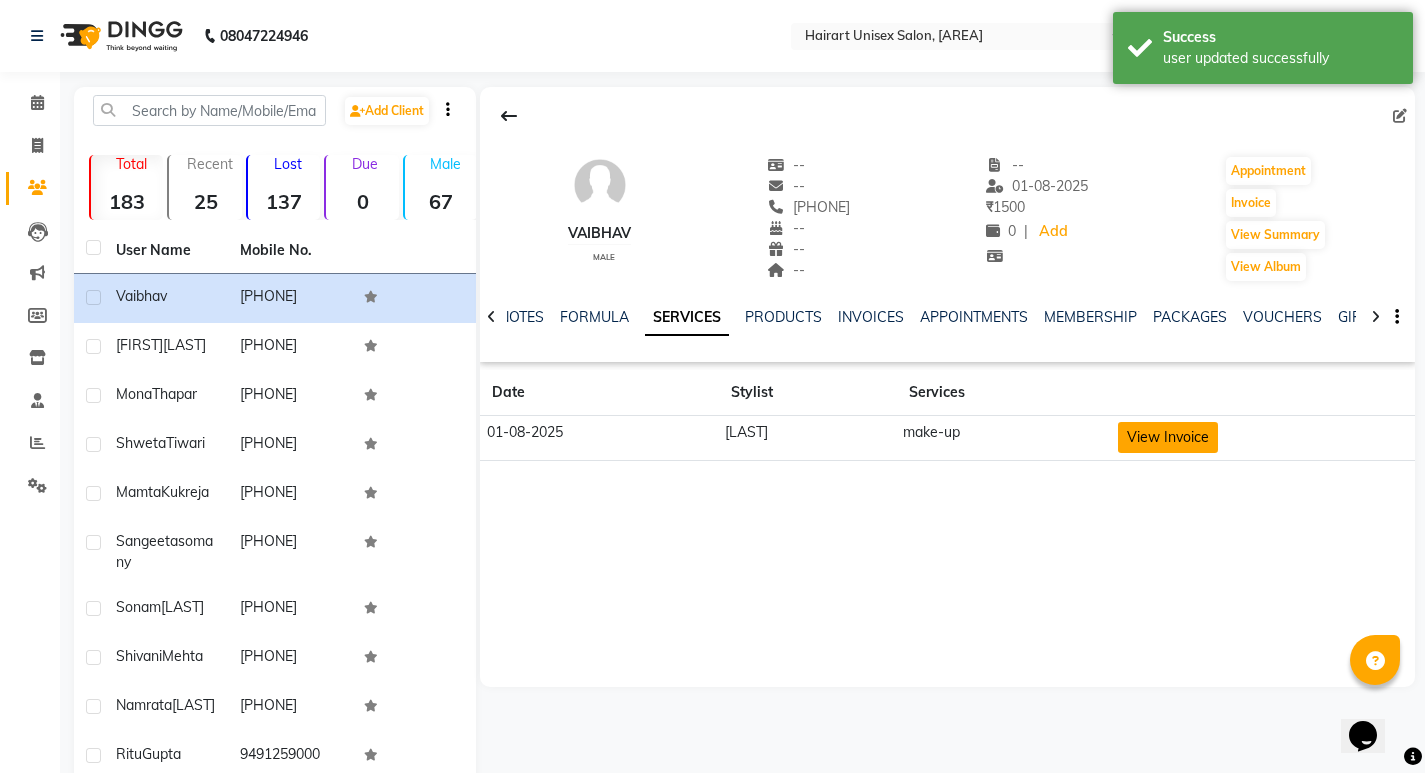 click on "View Invoice" 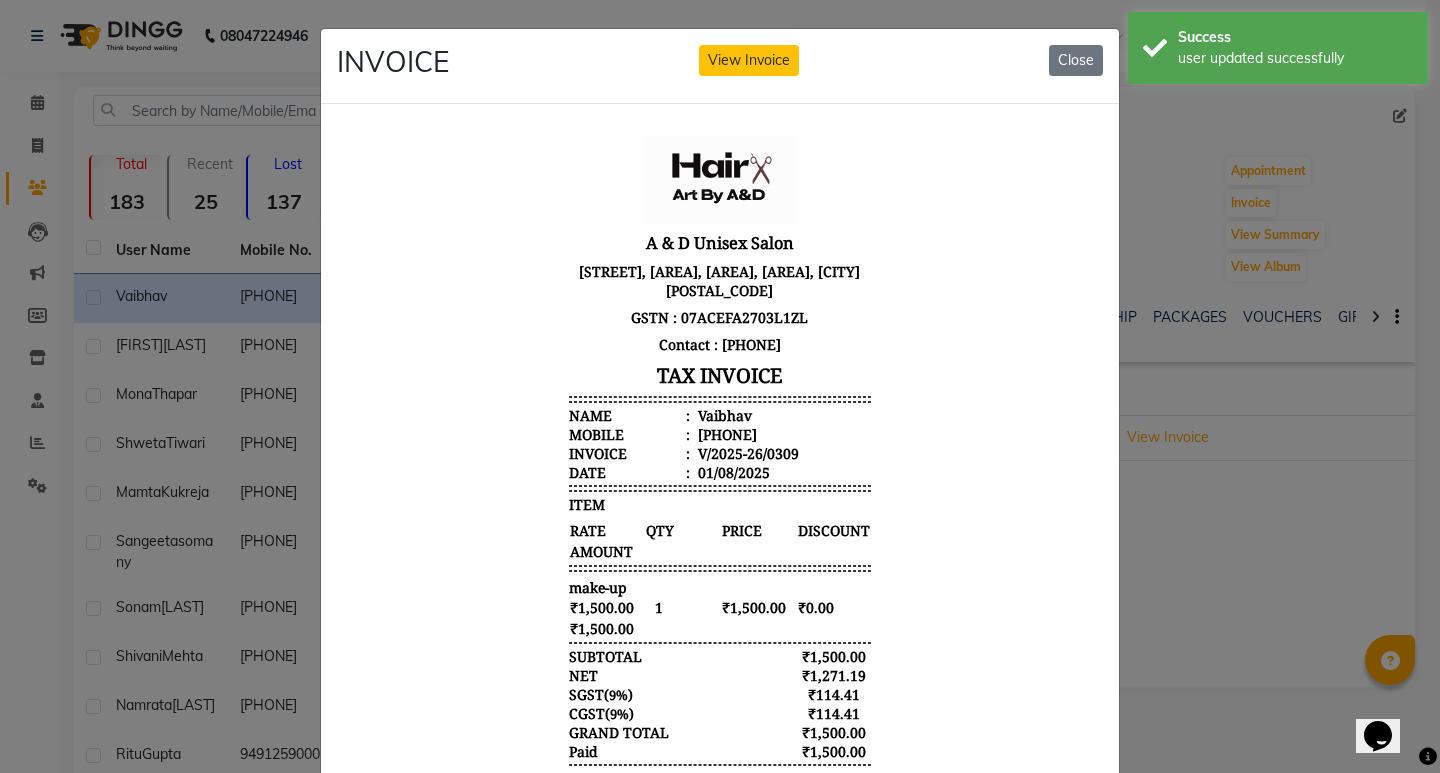 scroll, scrollTop: 16, scrollLeft: 0, axis: vertical 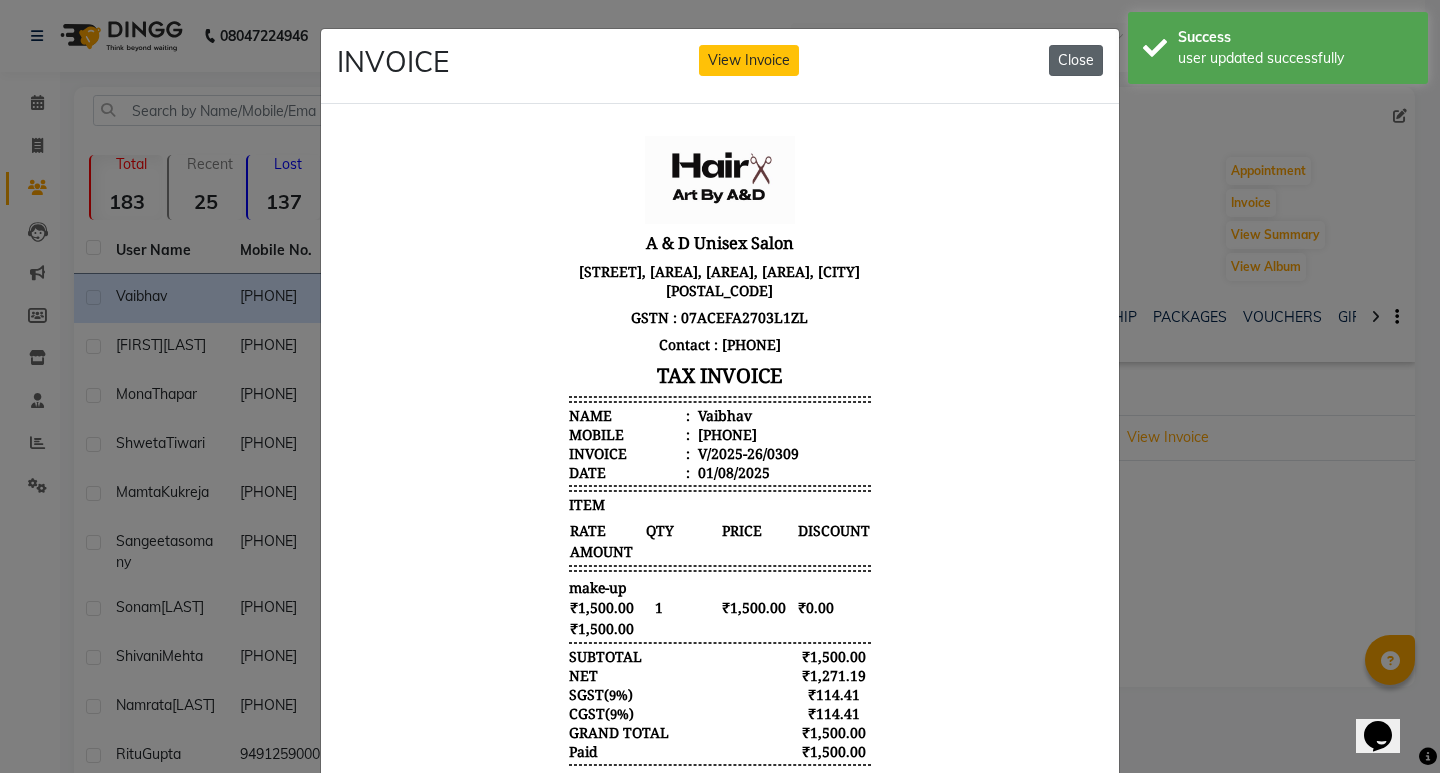 click on "Close" 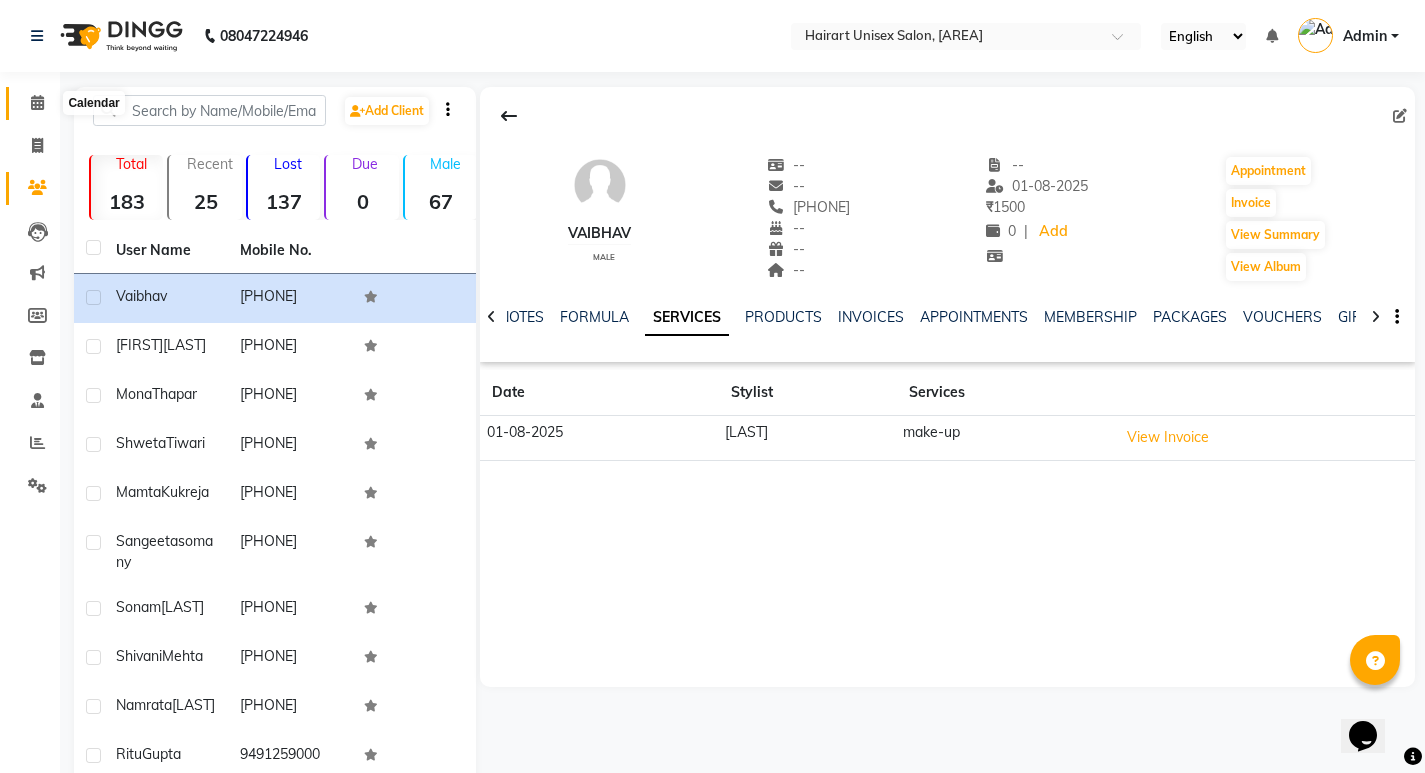 click 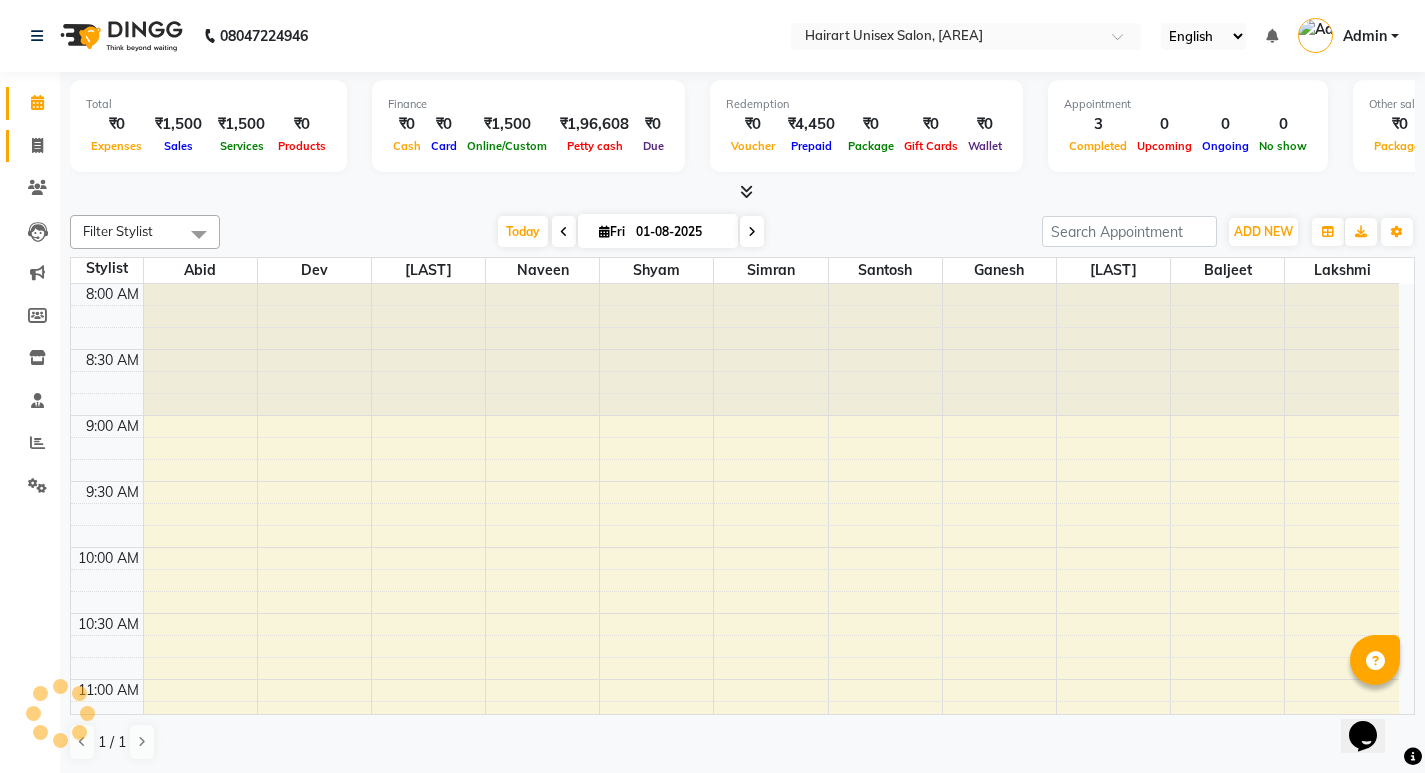 click on "Invoice" 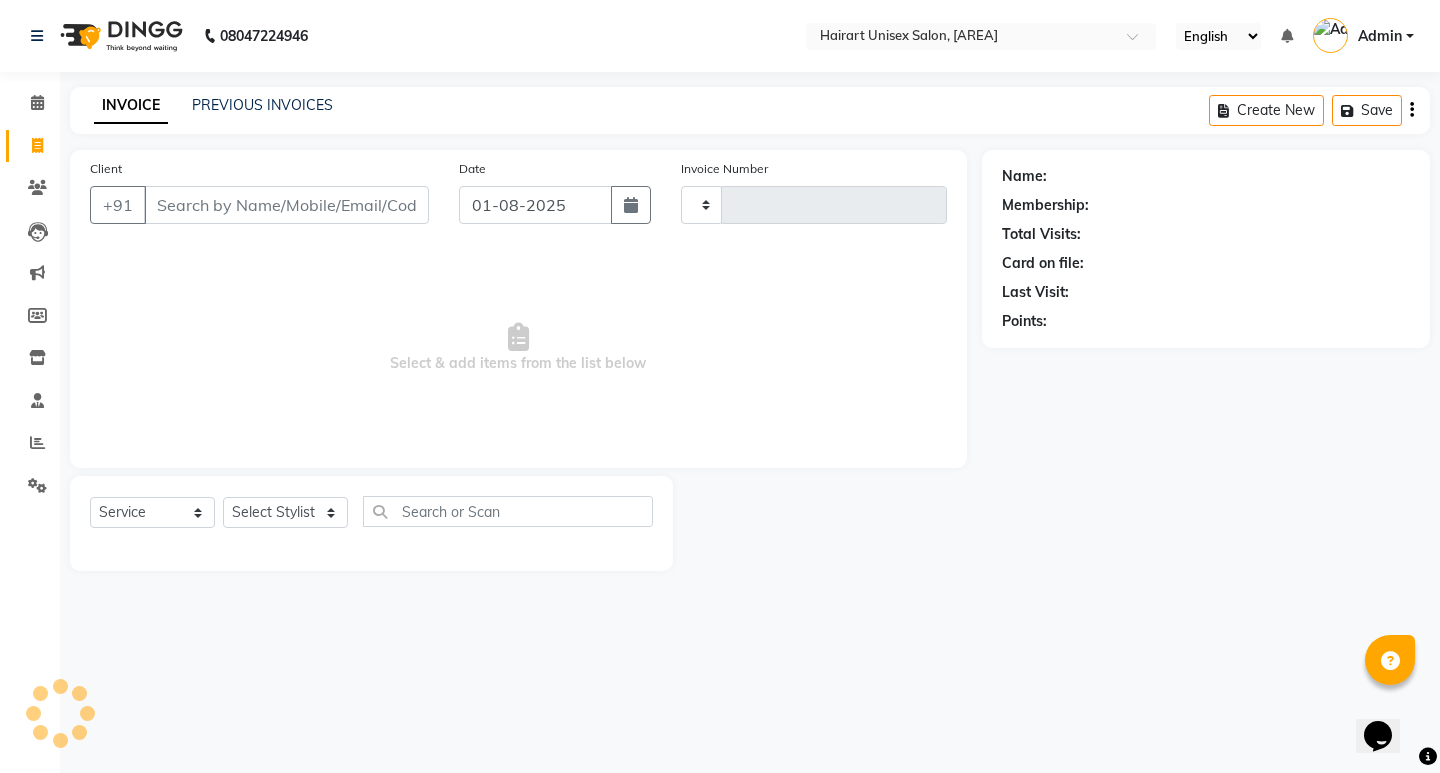 type on "0310" 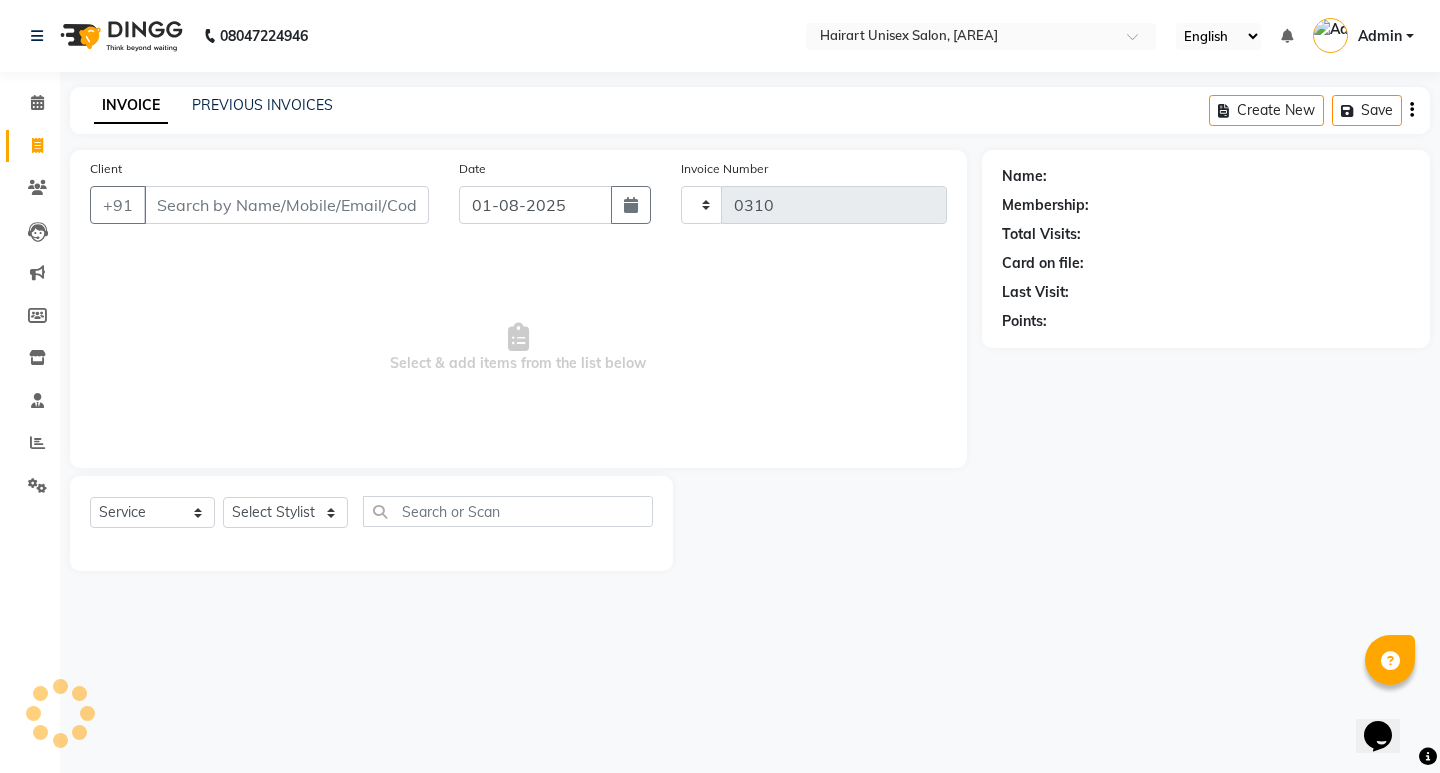 select on "5534" 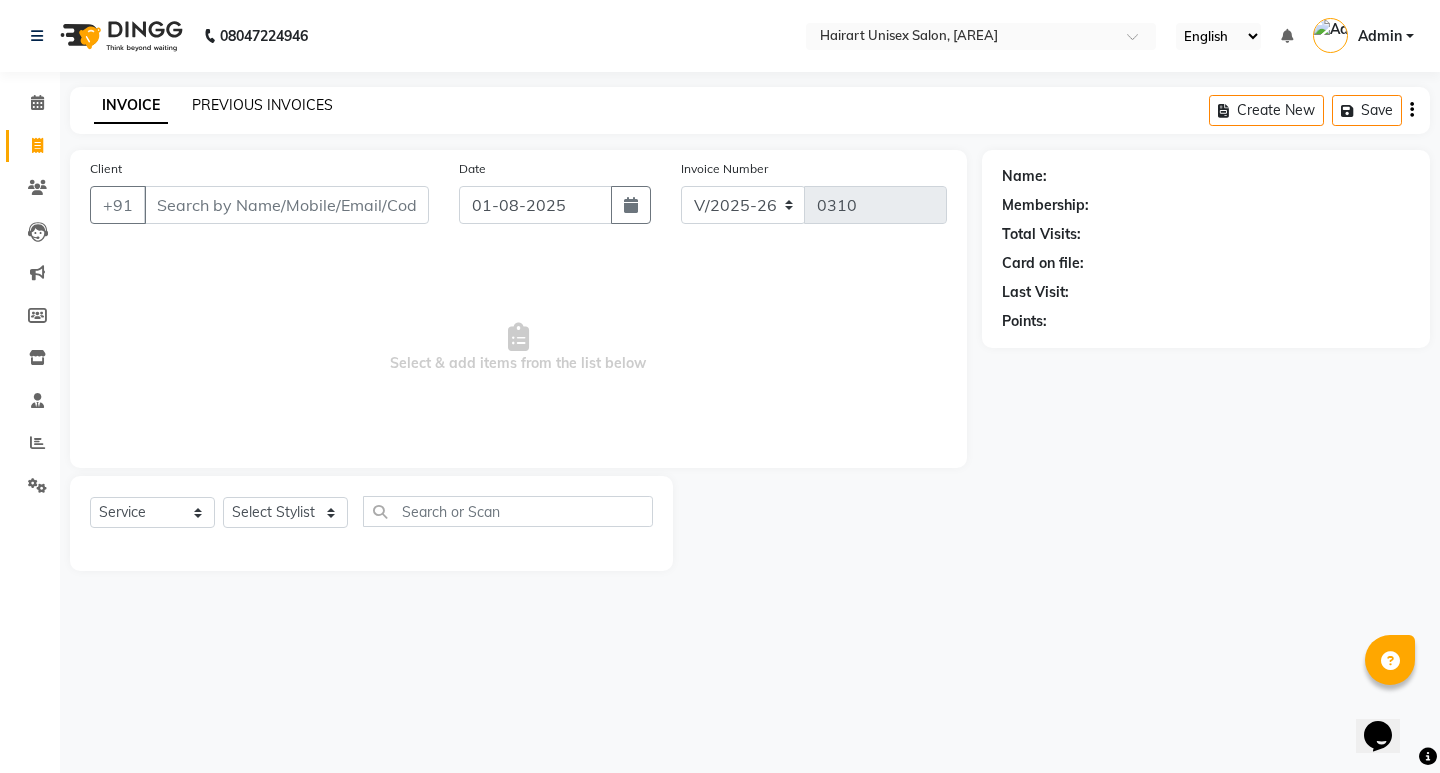 click on "PREVIOUS INVOICES" 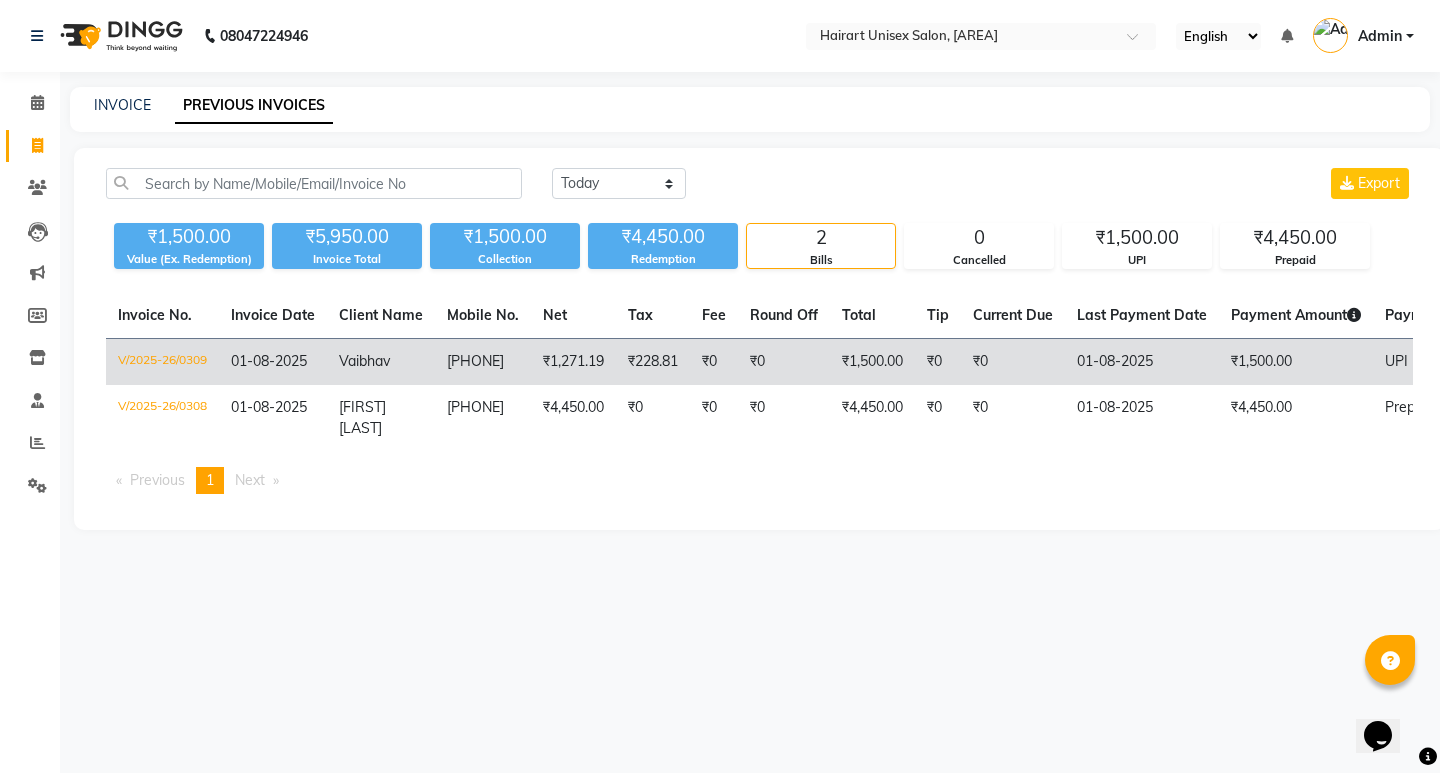 click on "Vaibhav" 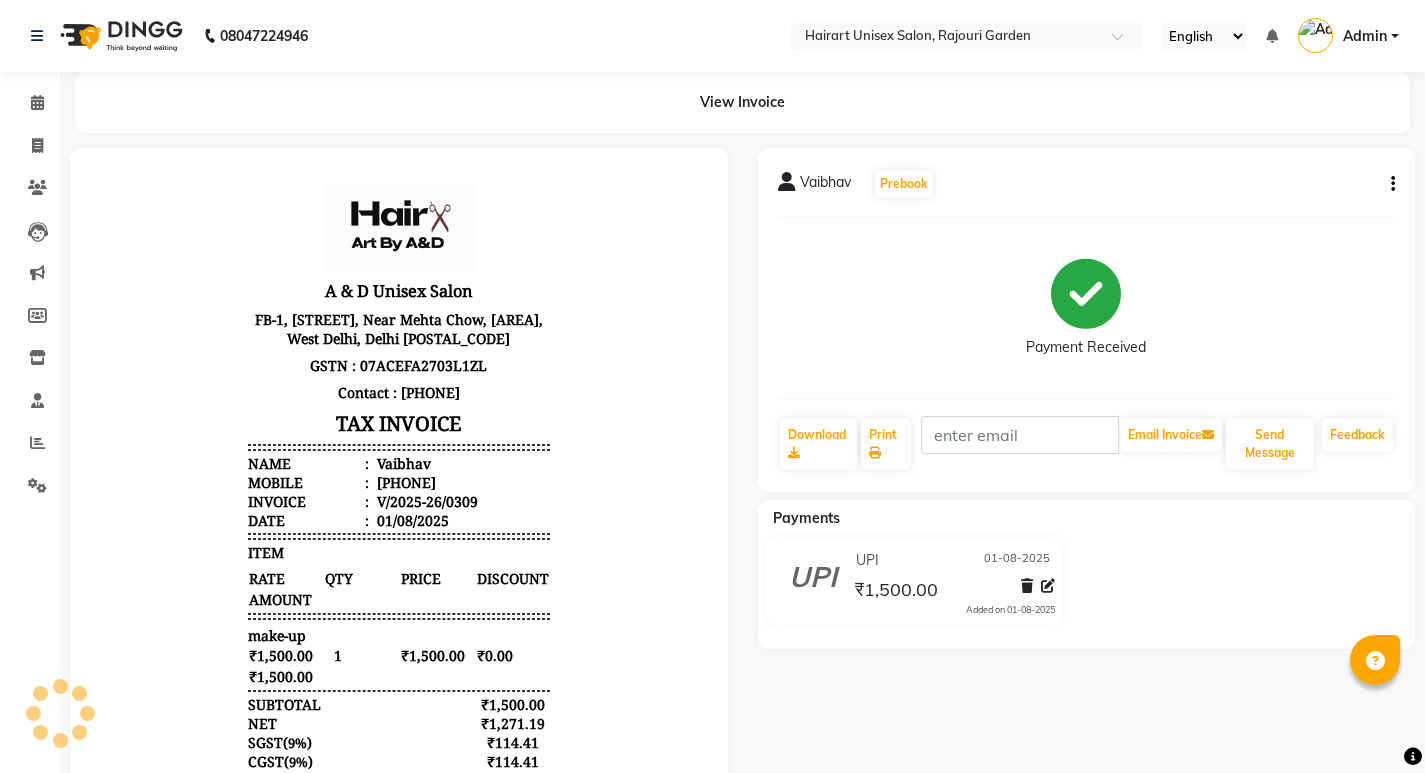 scroll, scrollTop: 0, scrollLeft: 0, axis: both 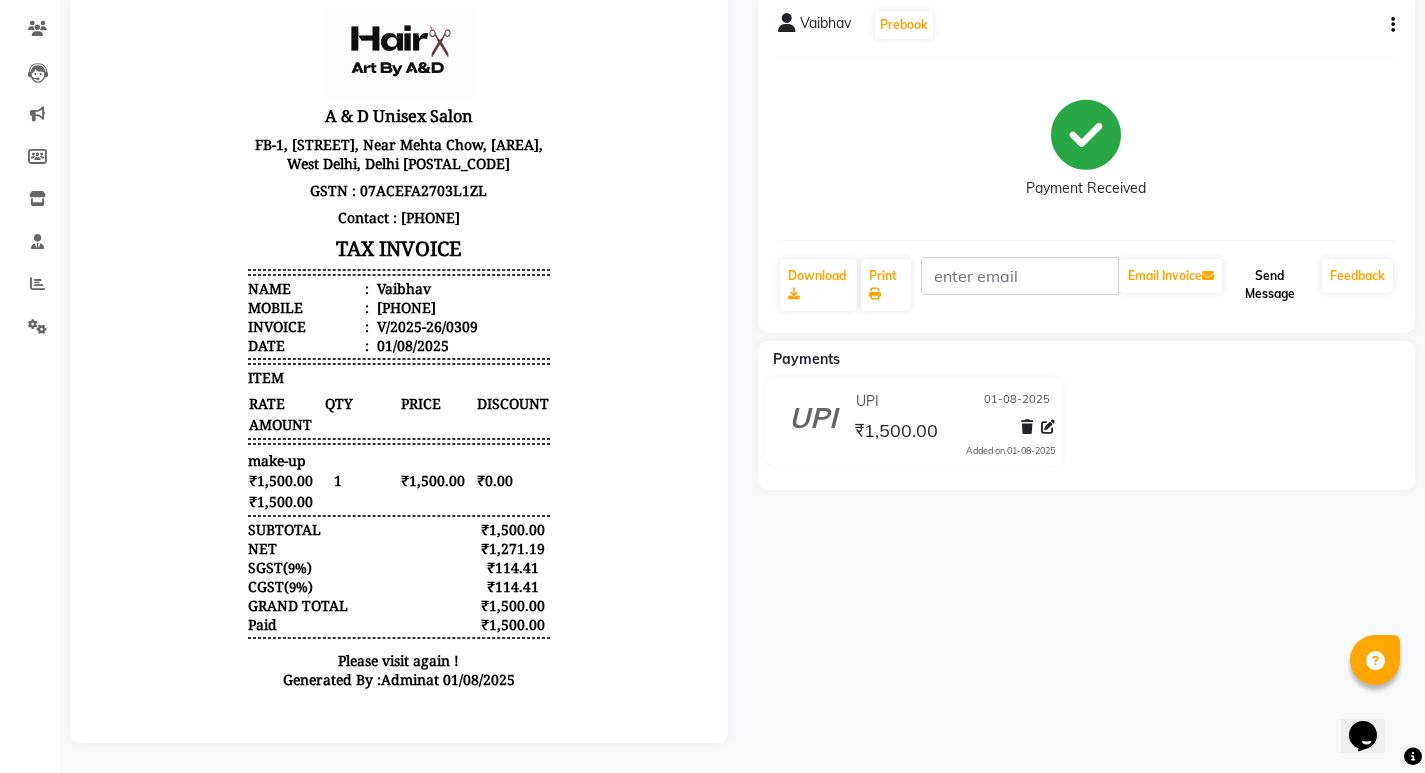 click on "Send Message" 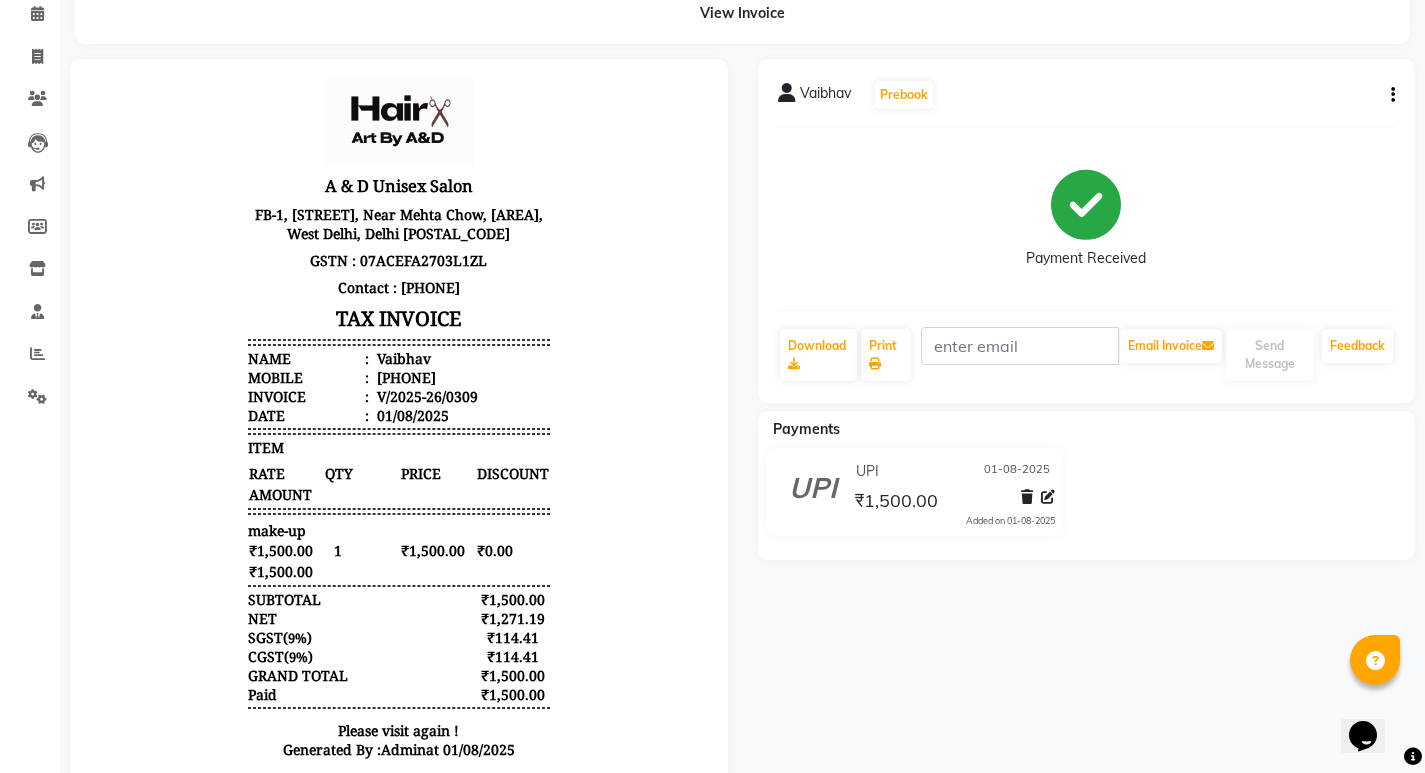 scroll, scrollTop: 0, scrollLeft: 0, axis: both 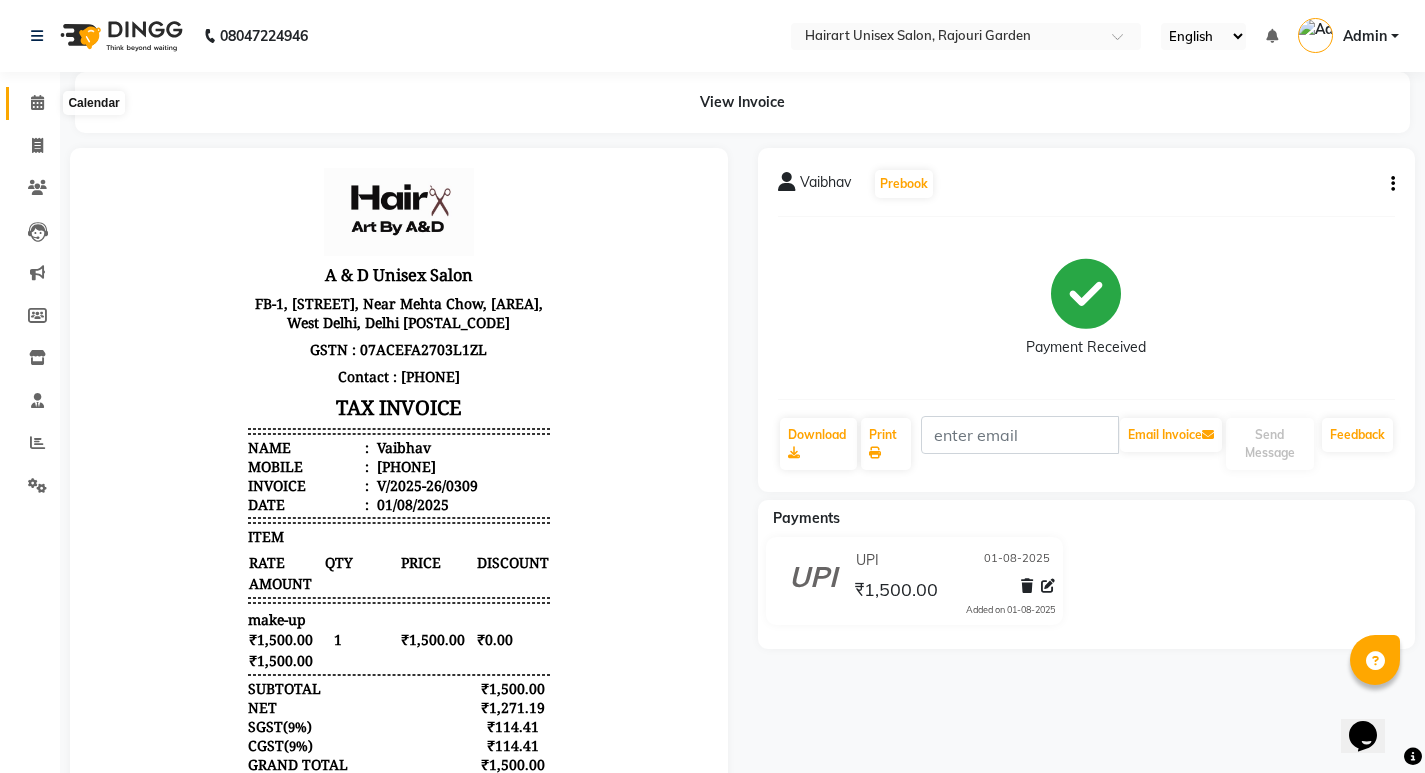 click 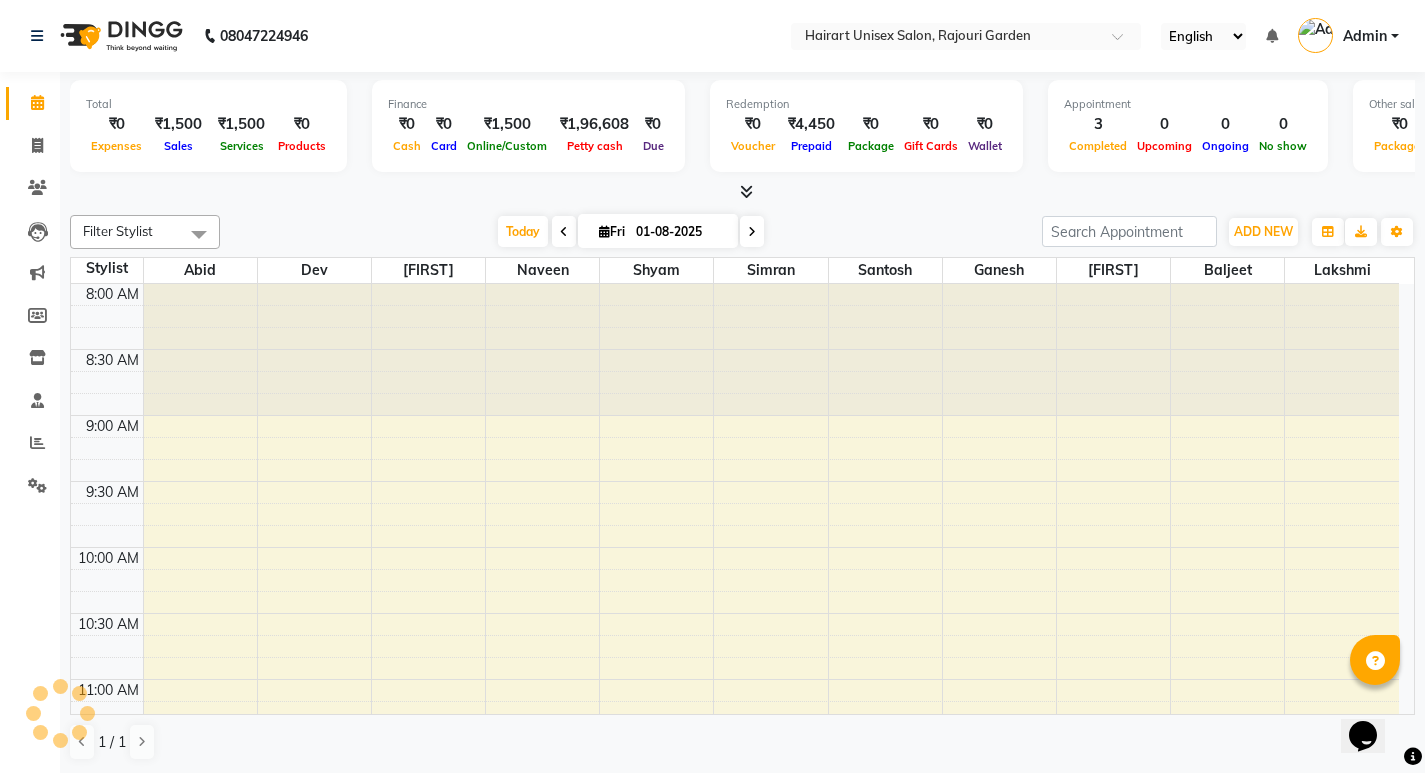 scroll, scrollTop: 0, scrollLeft: 0, axis: both 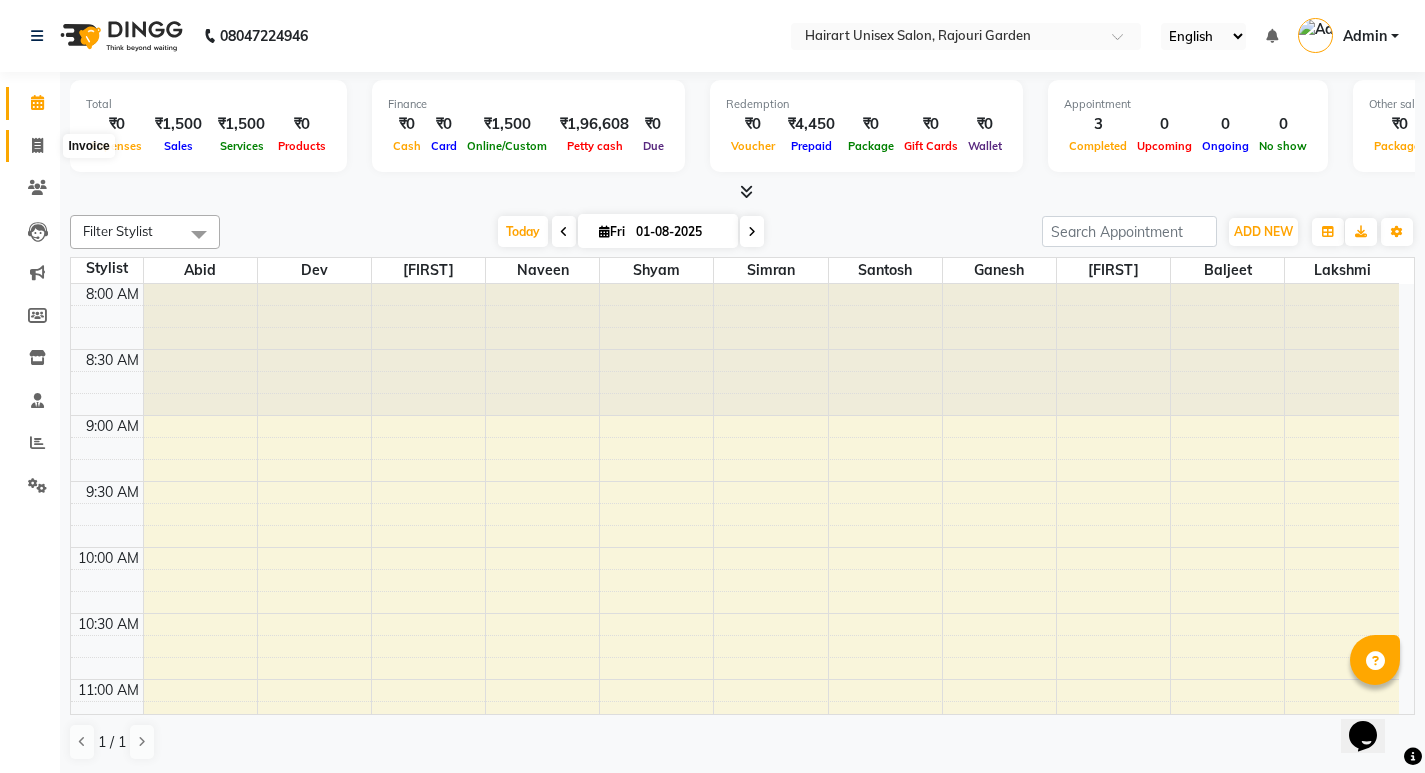 click 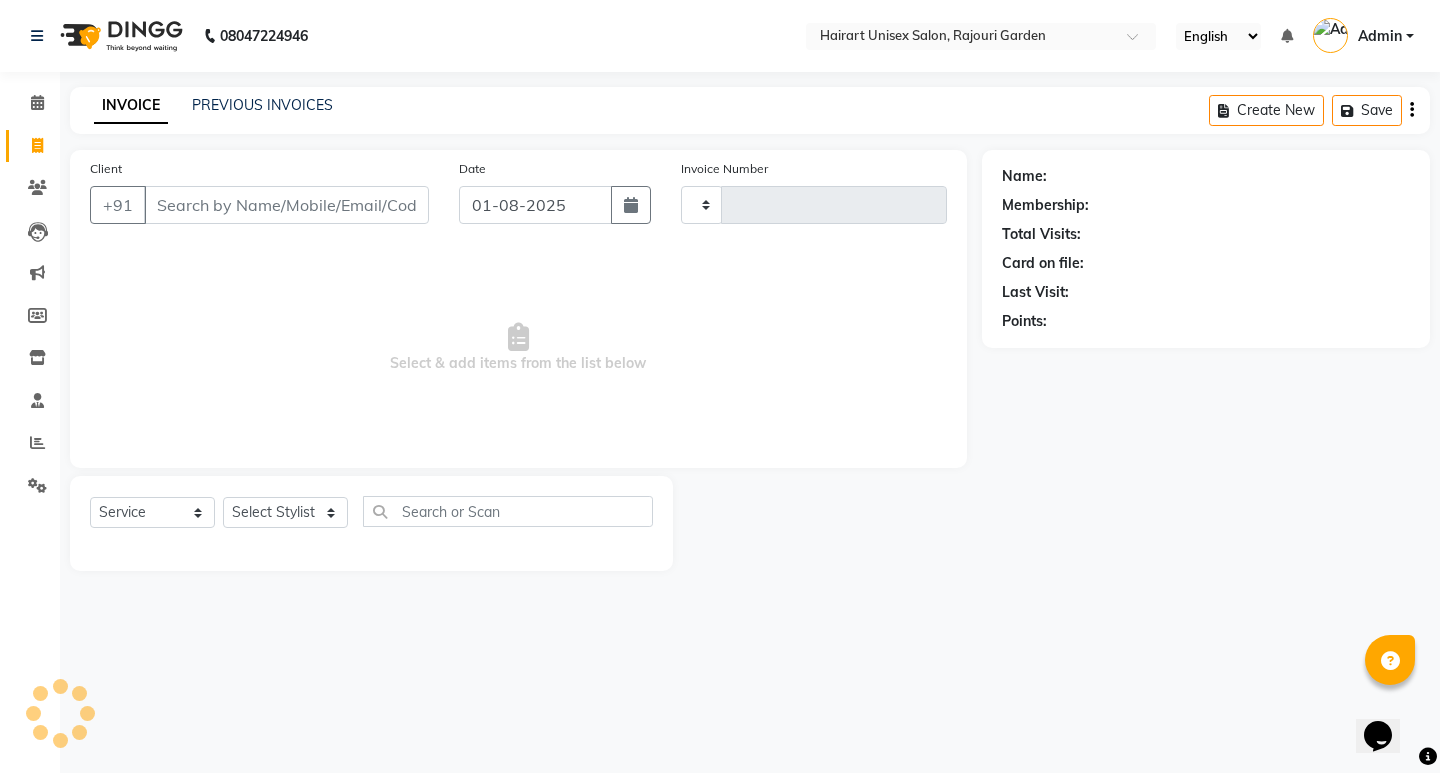 type on "0310" 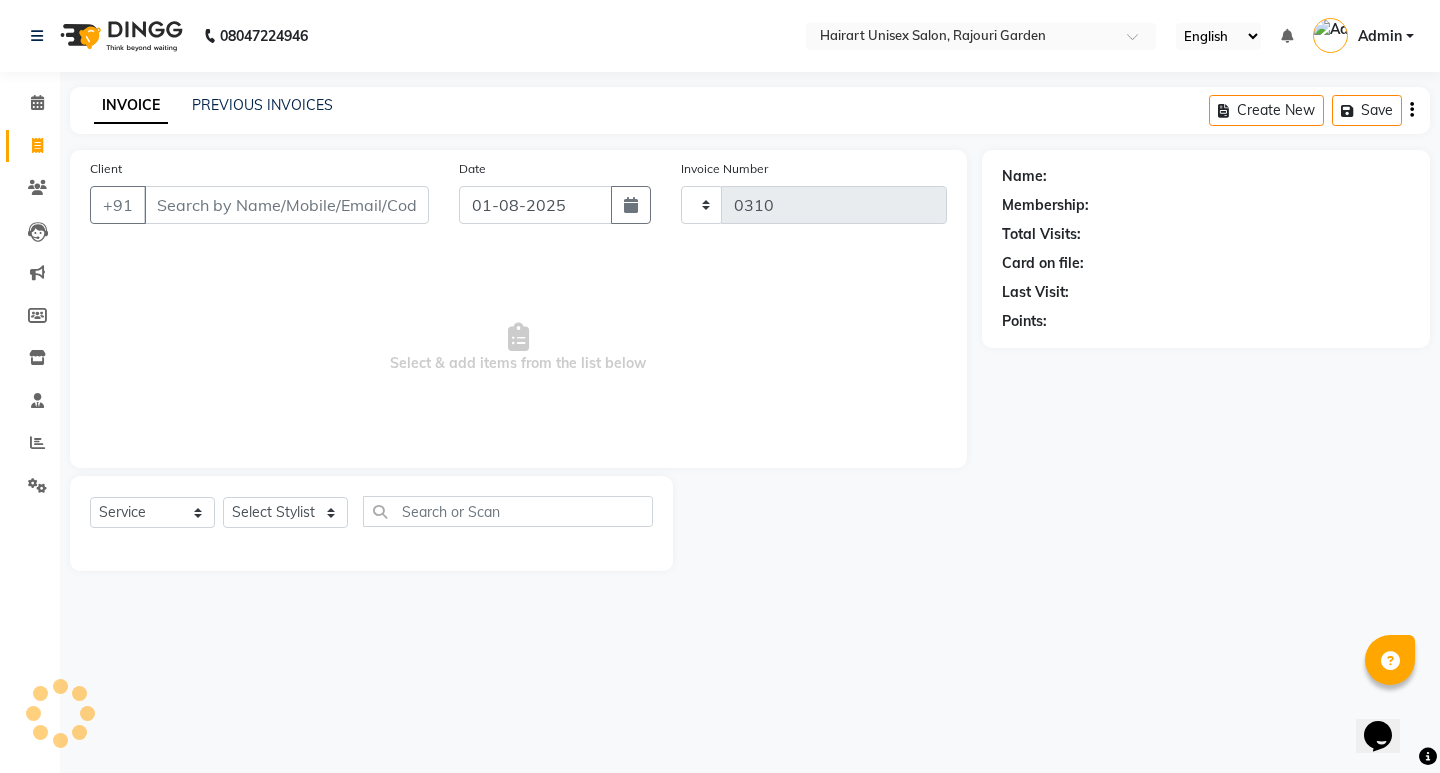 select on "5534" 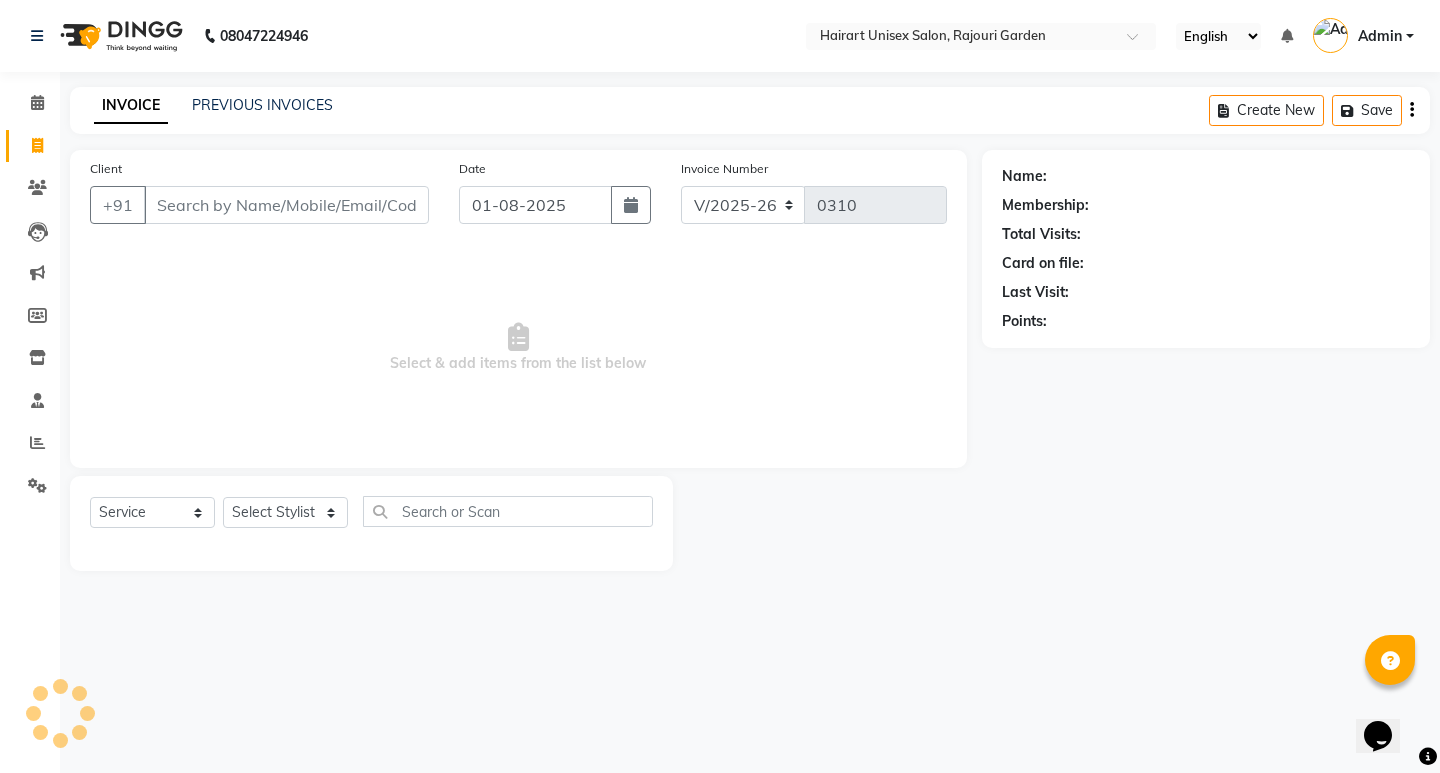 click on "Client" at bounding box center (286, 205) 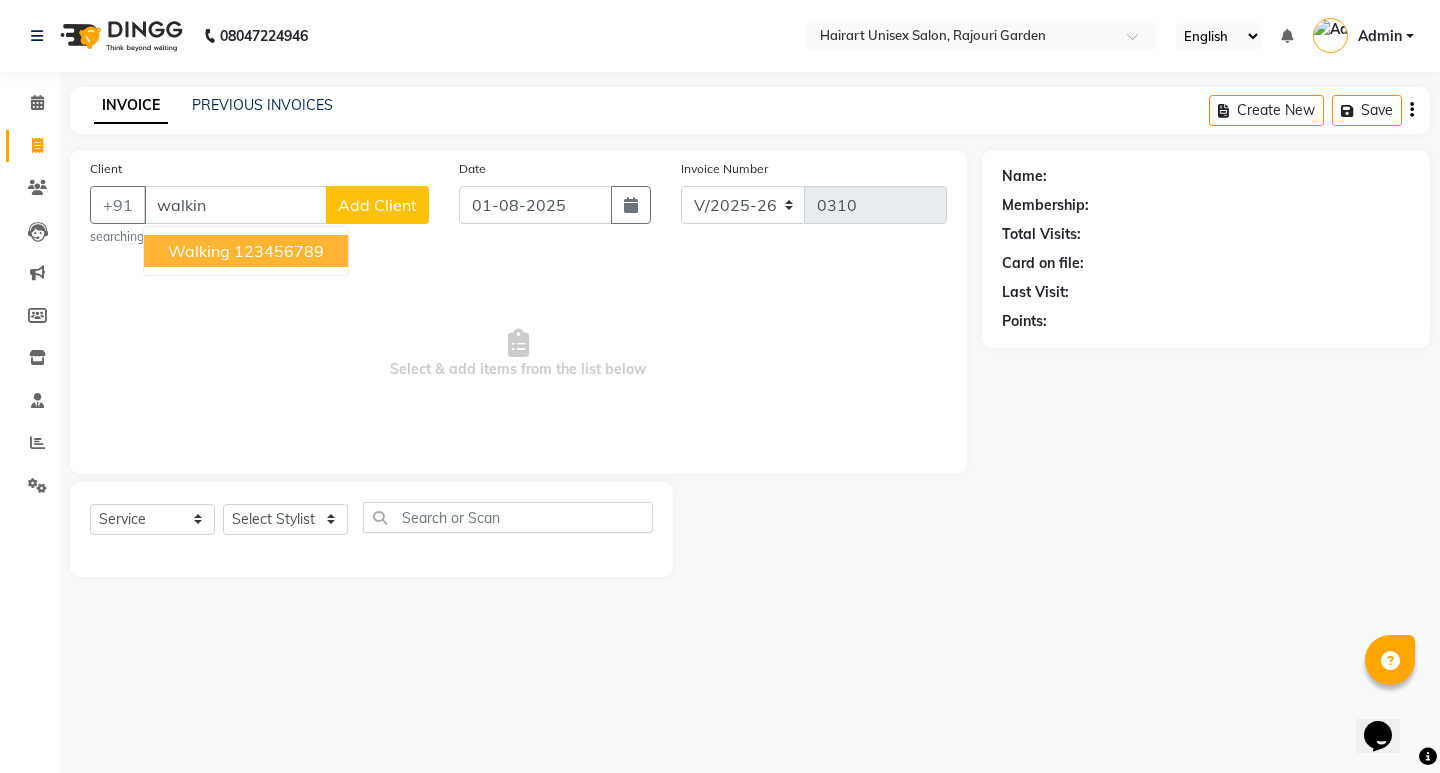 click on "123456789" at bounding box center [279, 251] 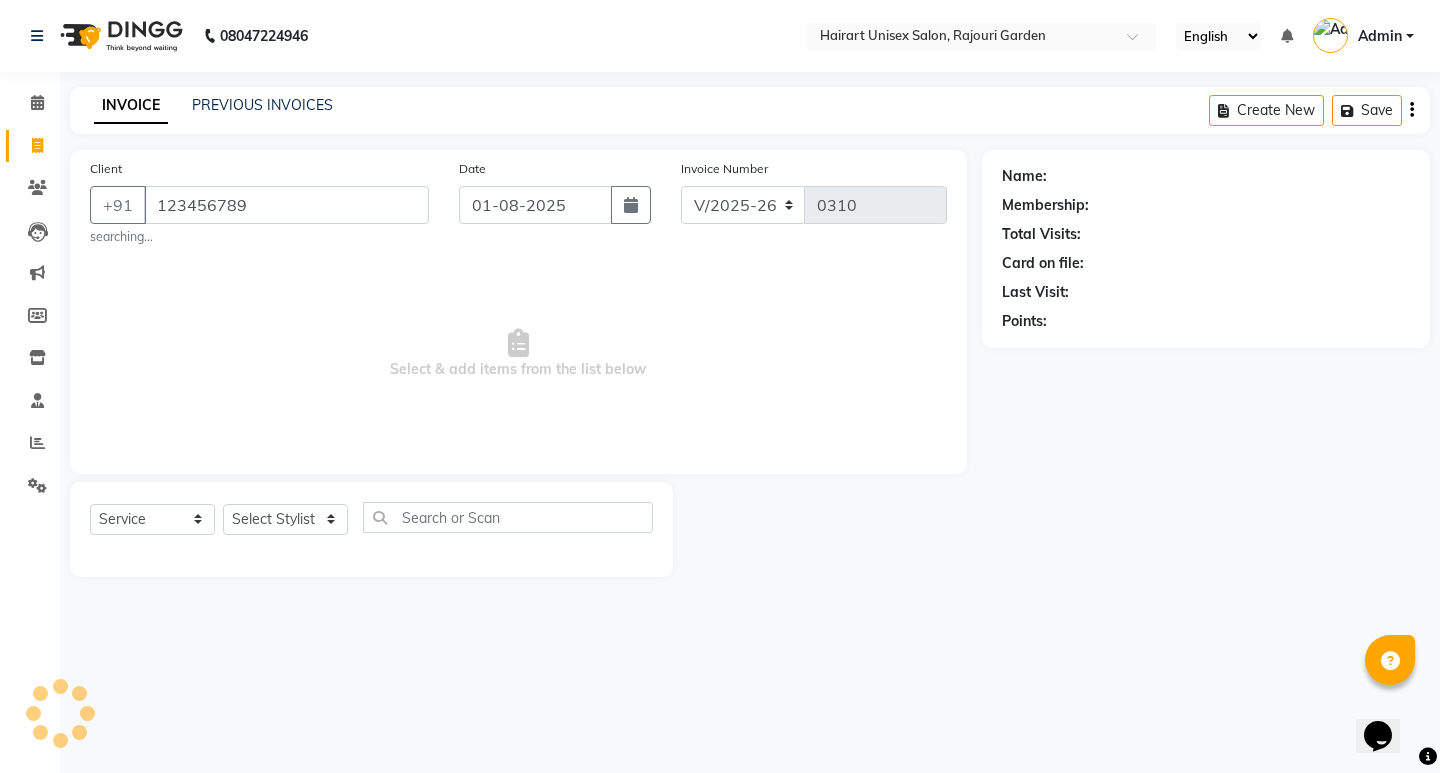 type on "123456789" 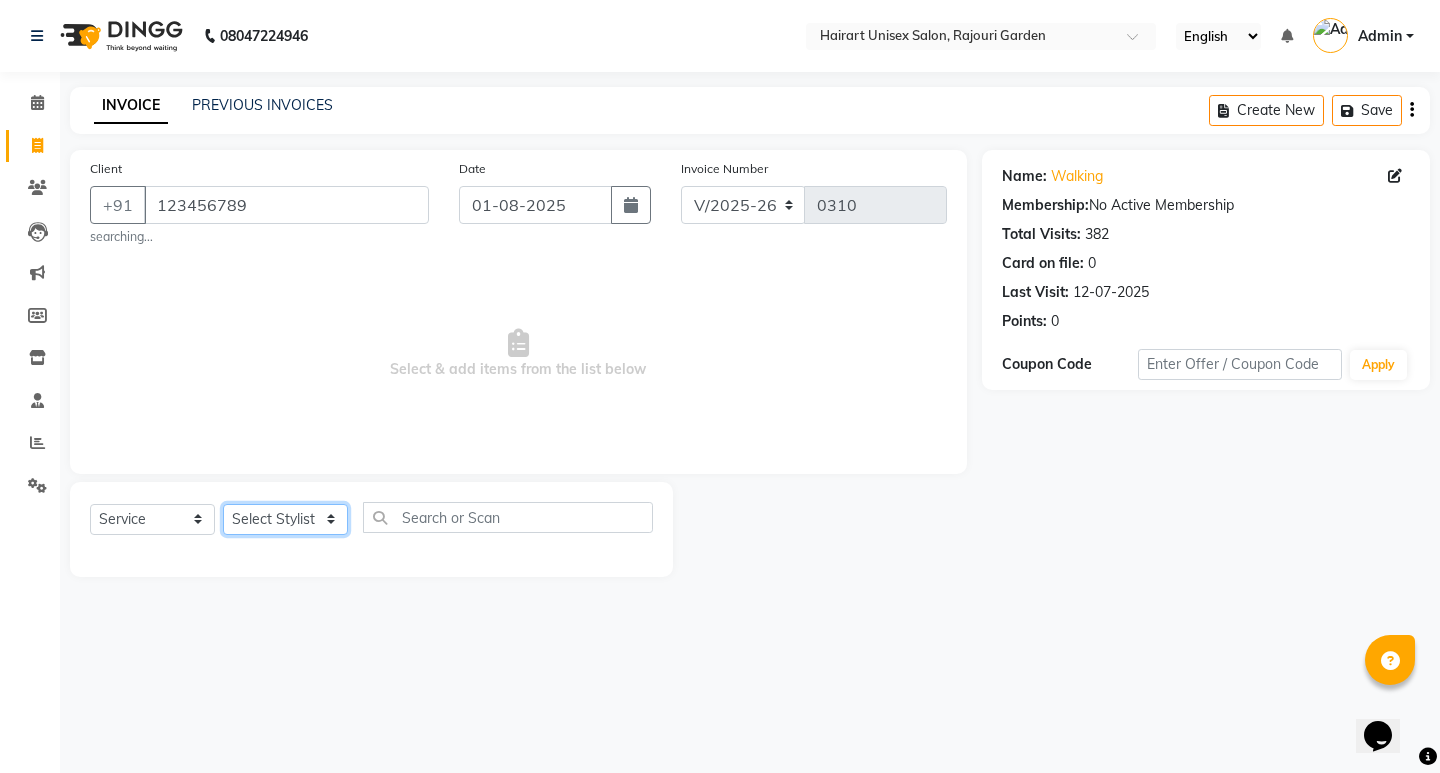 click on "Select Stylist Abid Baljeet Dev Ganesh Lakshmi Naveen RINKI Santosh Shyam Simran Zameer" 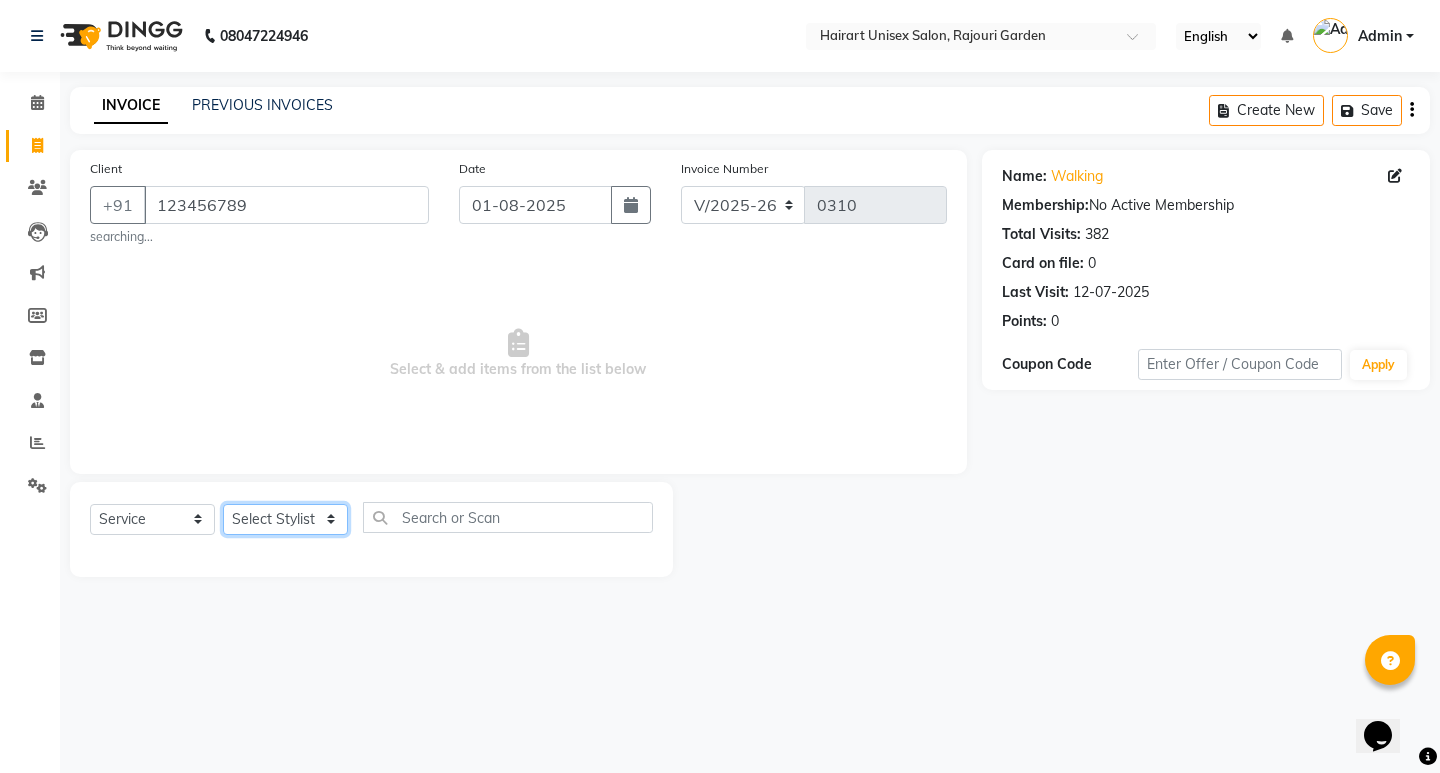 select on "79556" 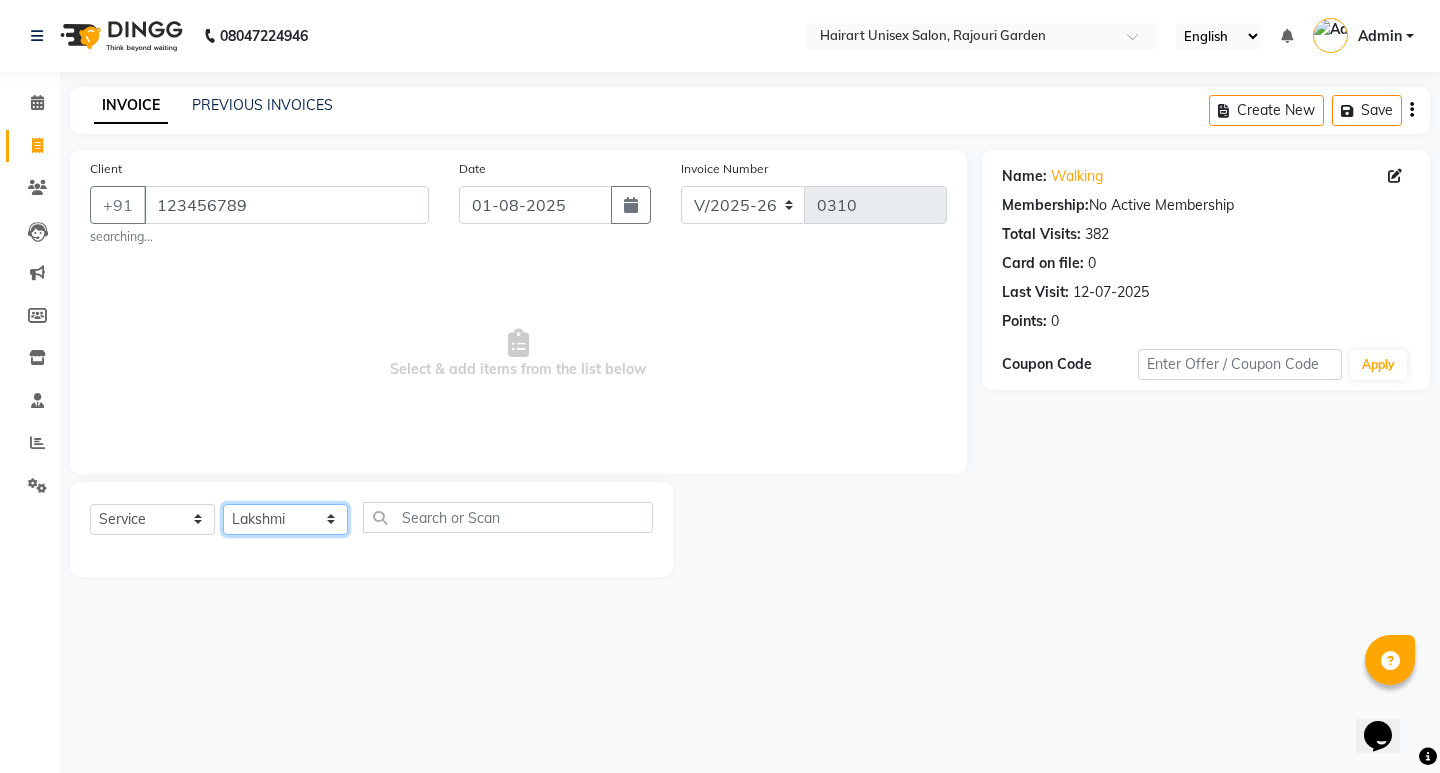 click on "Select Stylist Abid Baljeet Dev Ganesh Lakshmi Naveen RINKI Santosh Shyam Simran Zameer" 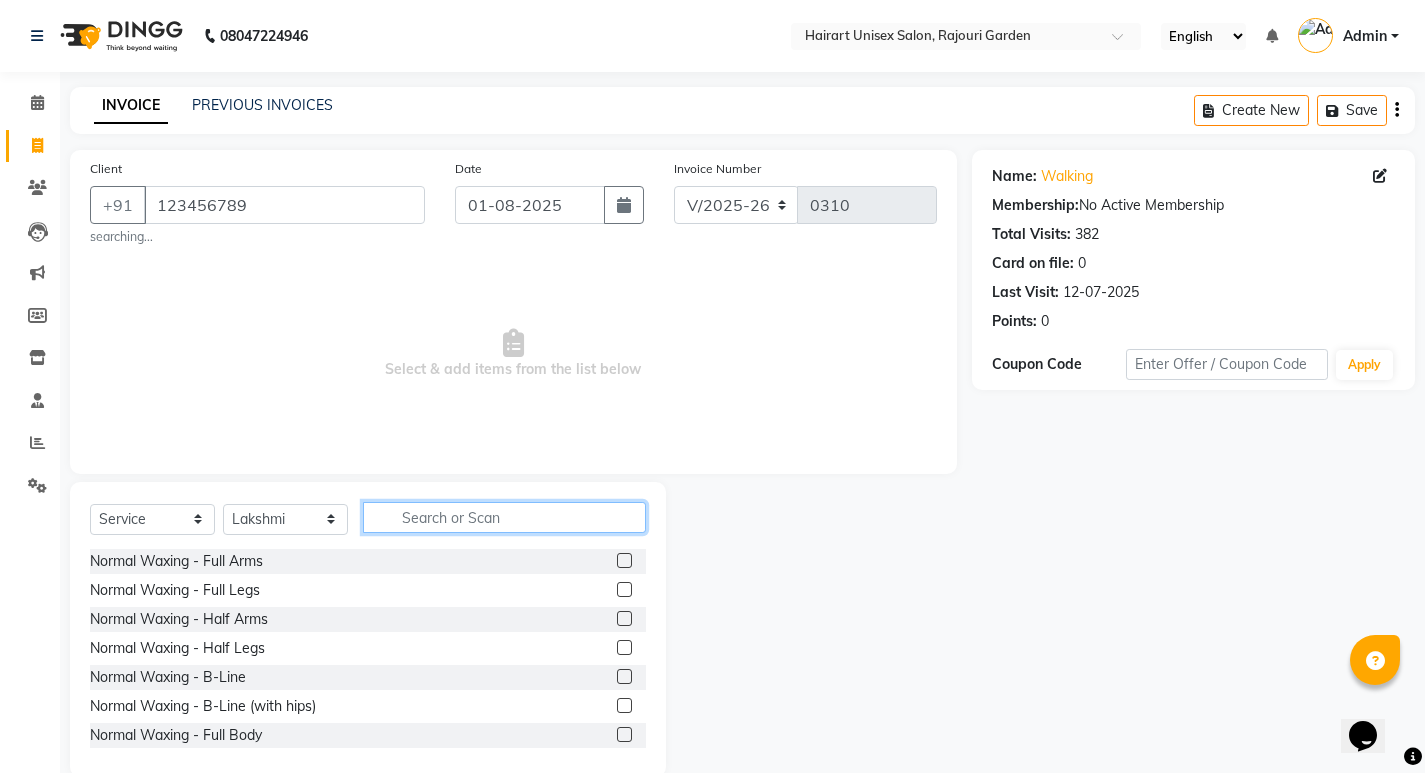 click 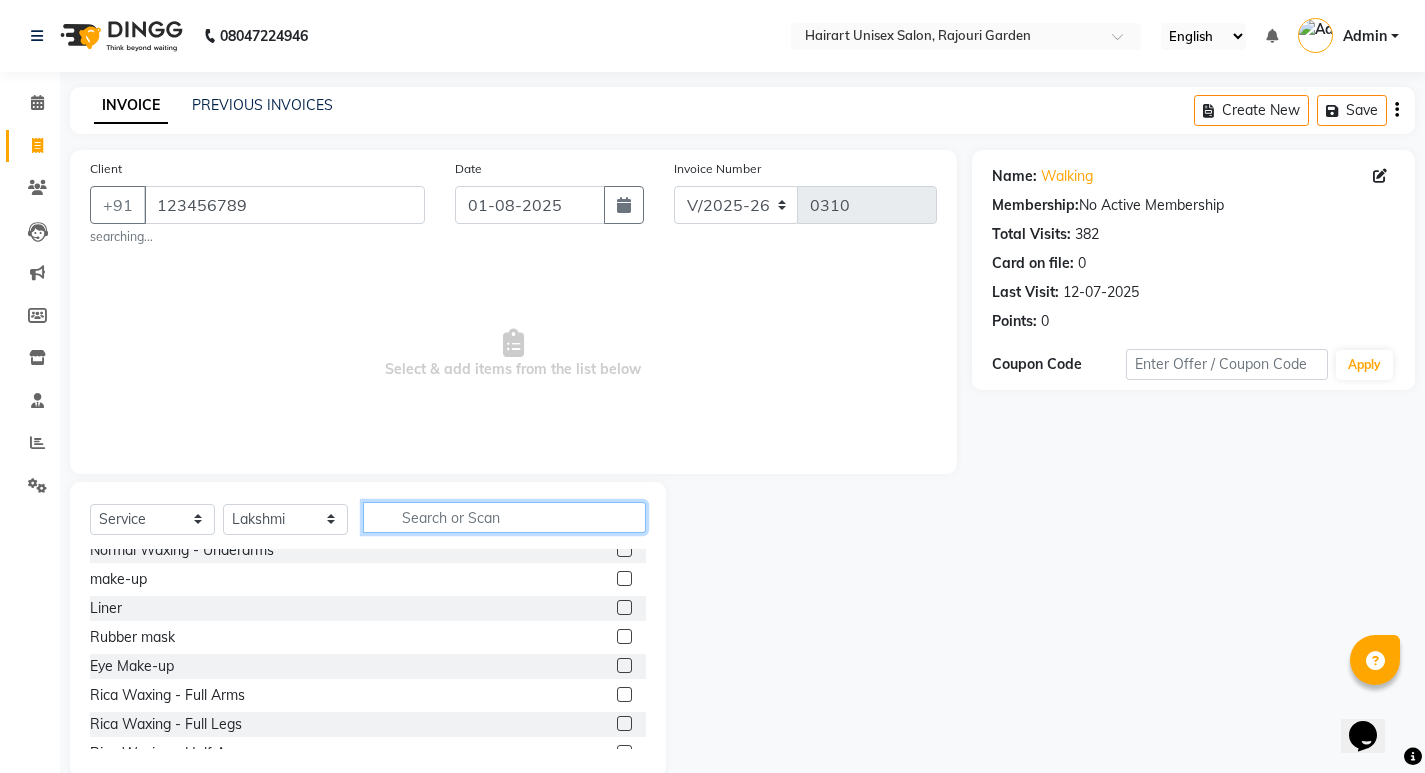 scroll, scrollTop: 400, scrollLeft: 0, axis: vertical 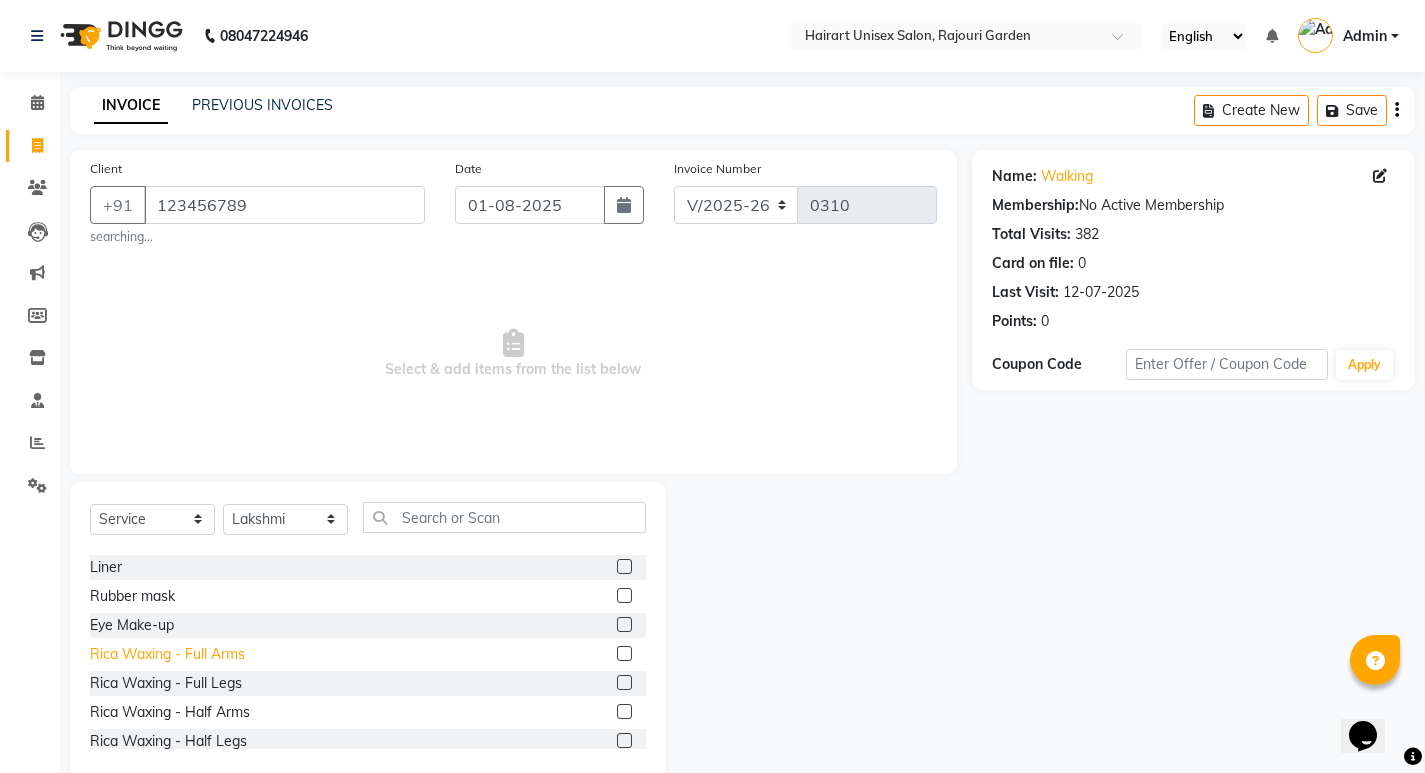 click on "Rica Waxing - Full Arms" 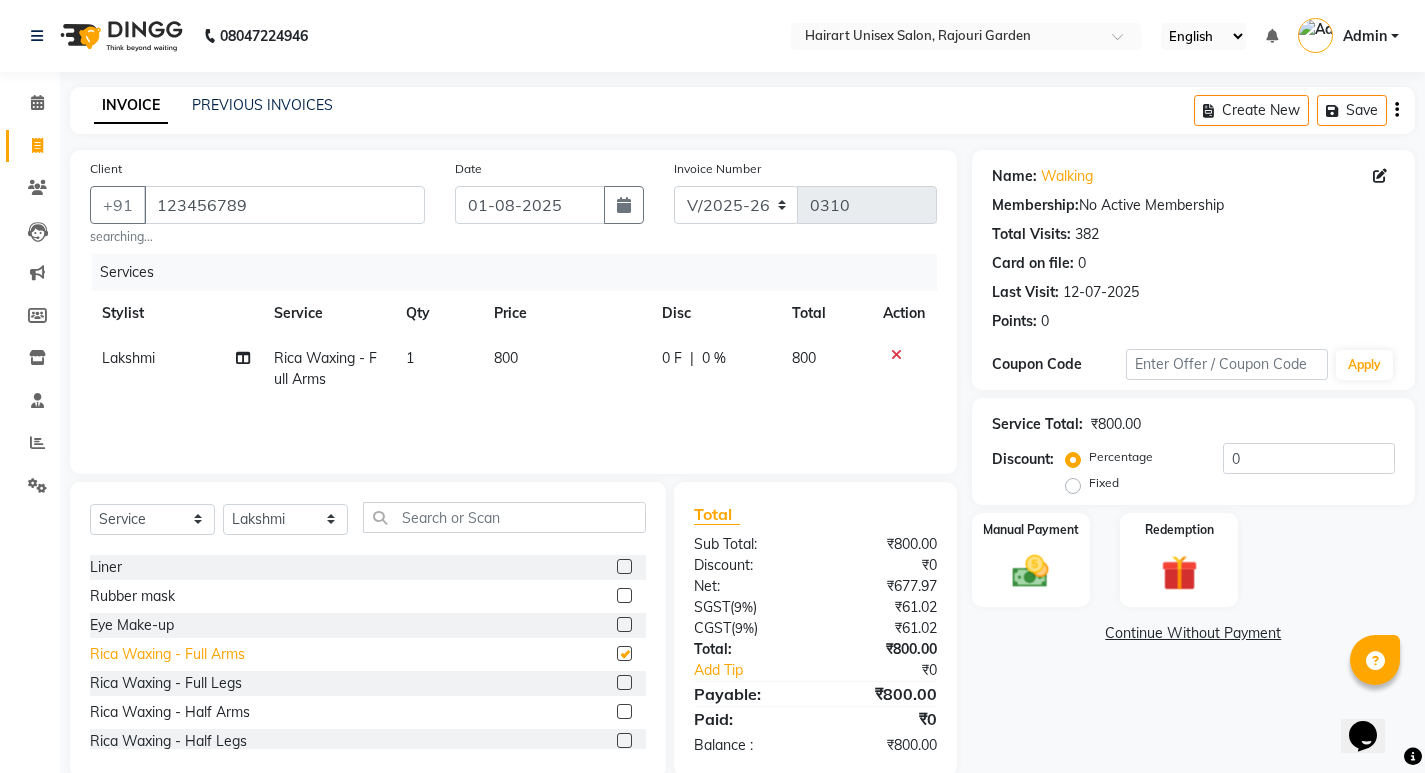 checkbox on "false" 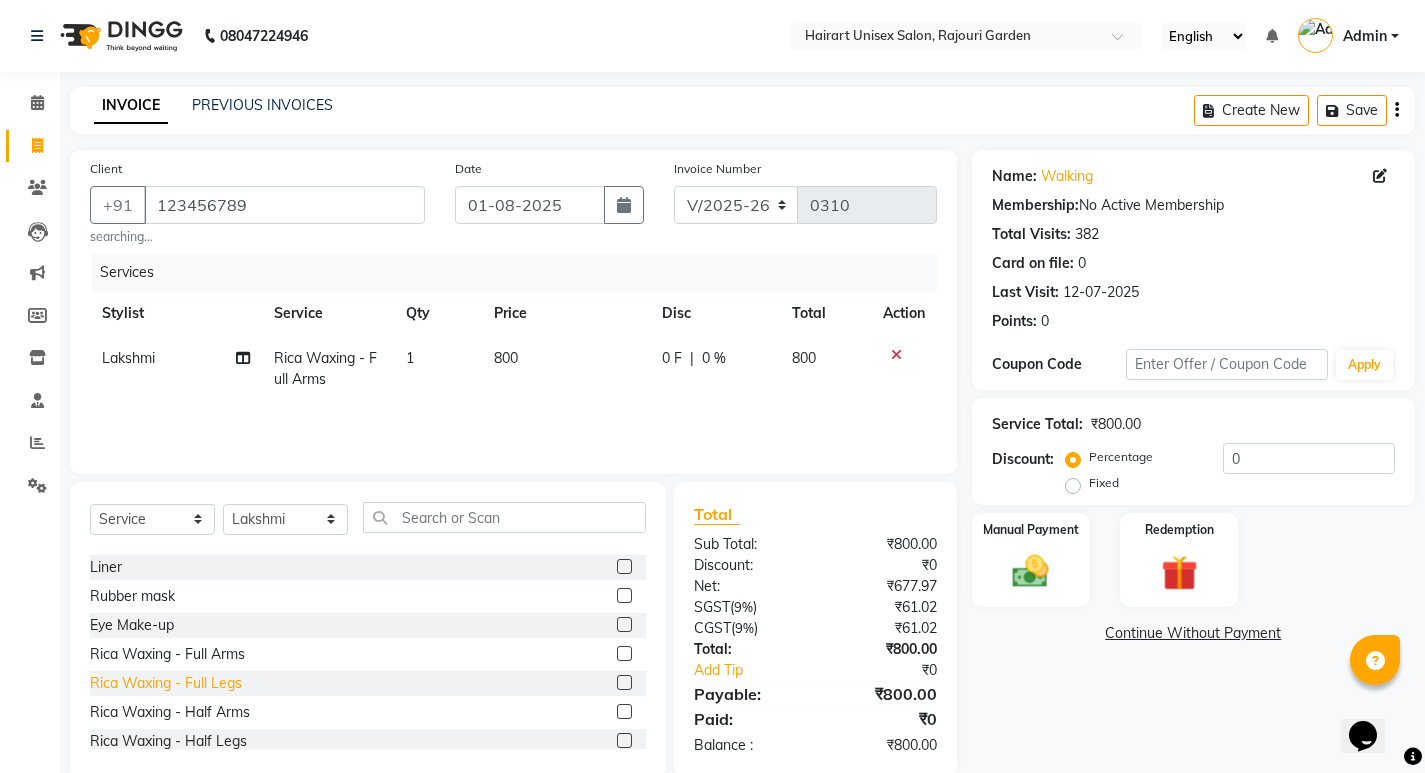 click on "Rica Waxing - Full Legs" 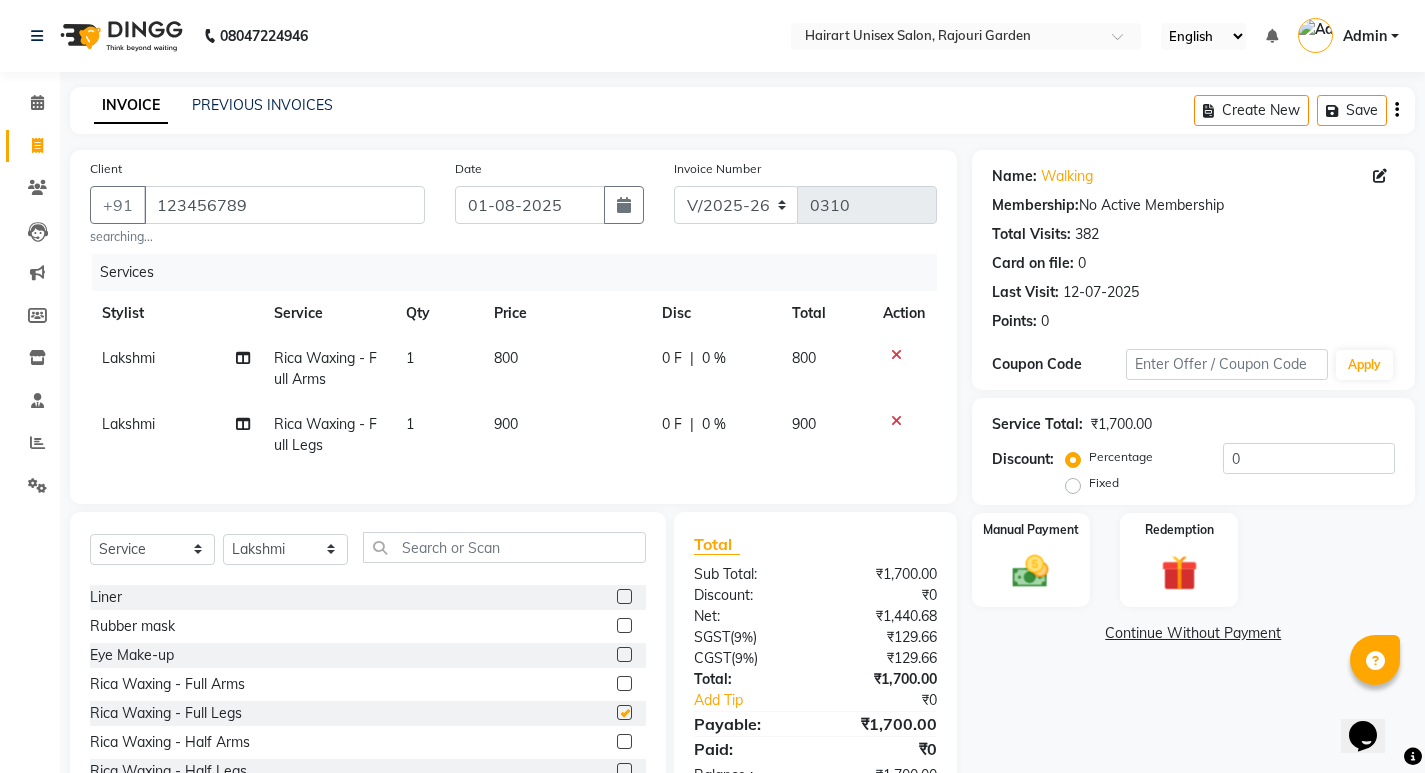 checkbox on "false" 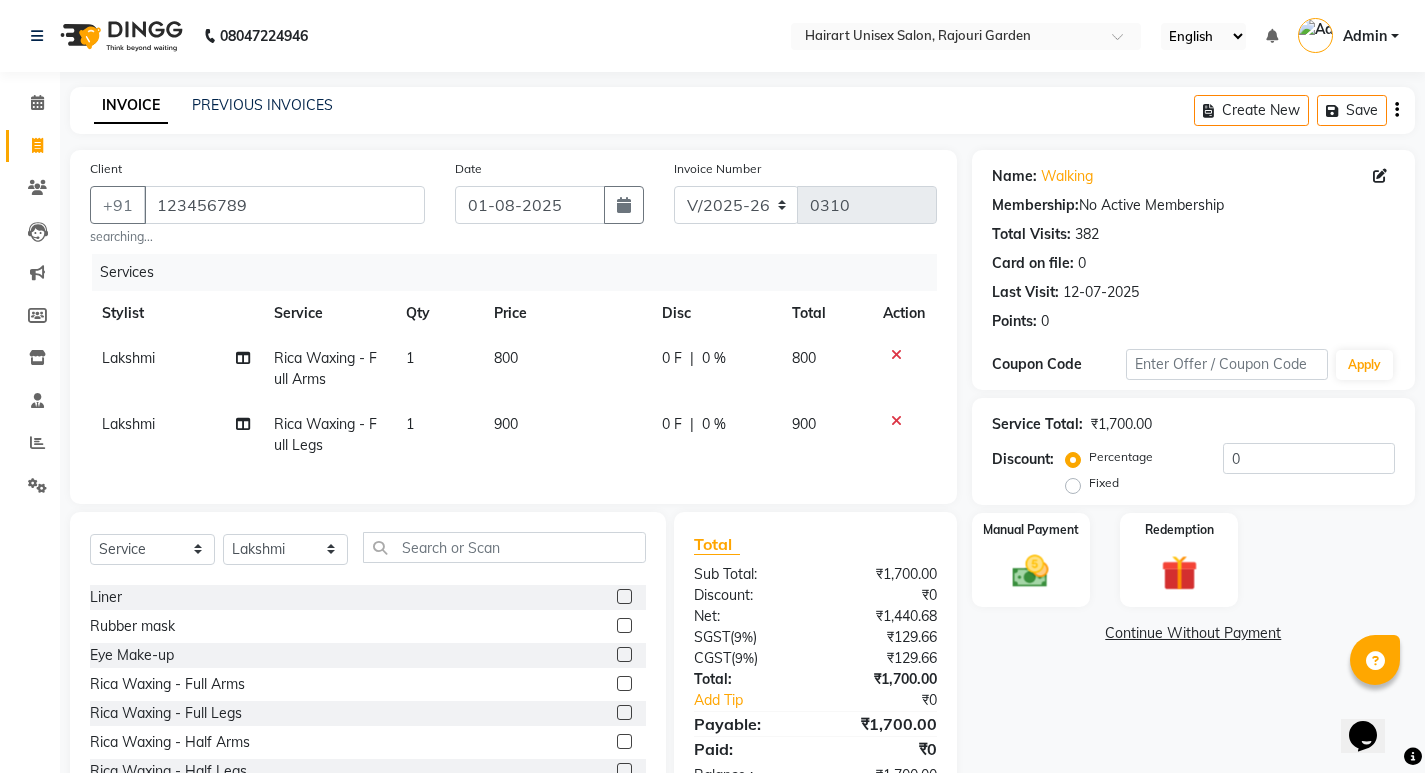 click on "800" 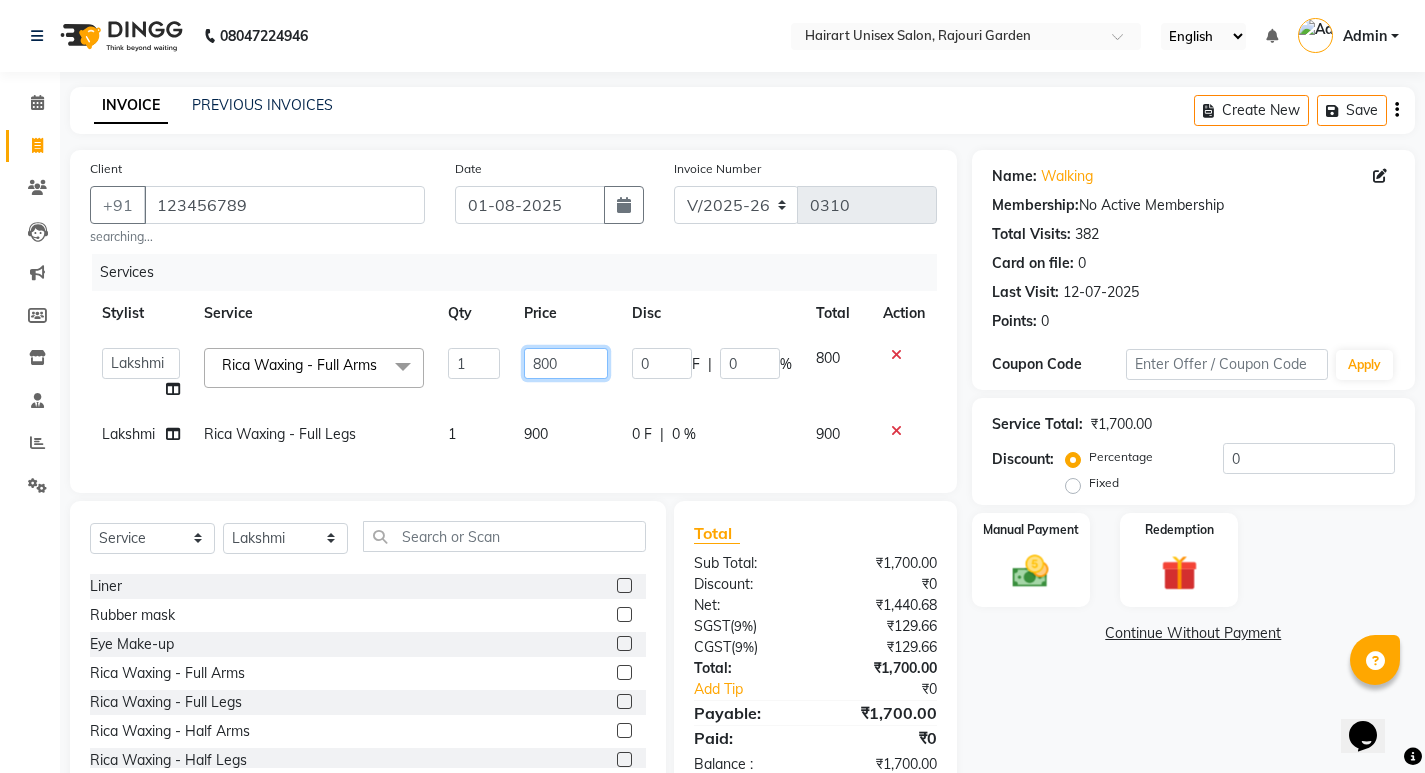 click on "800" 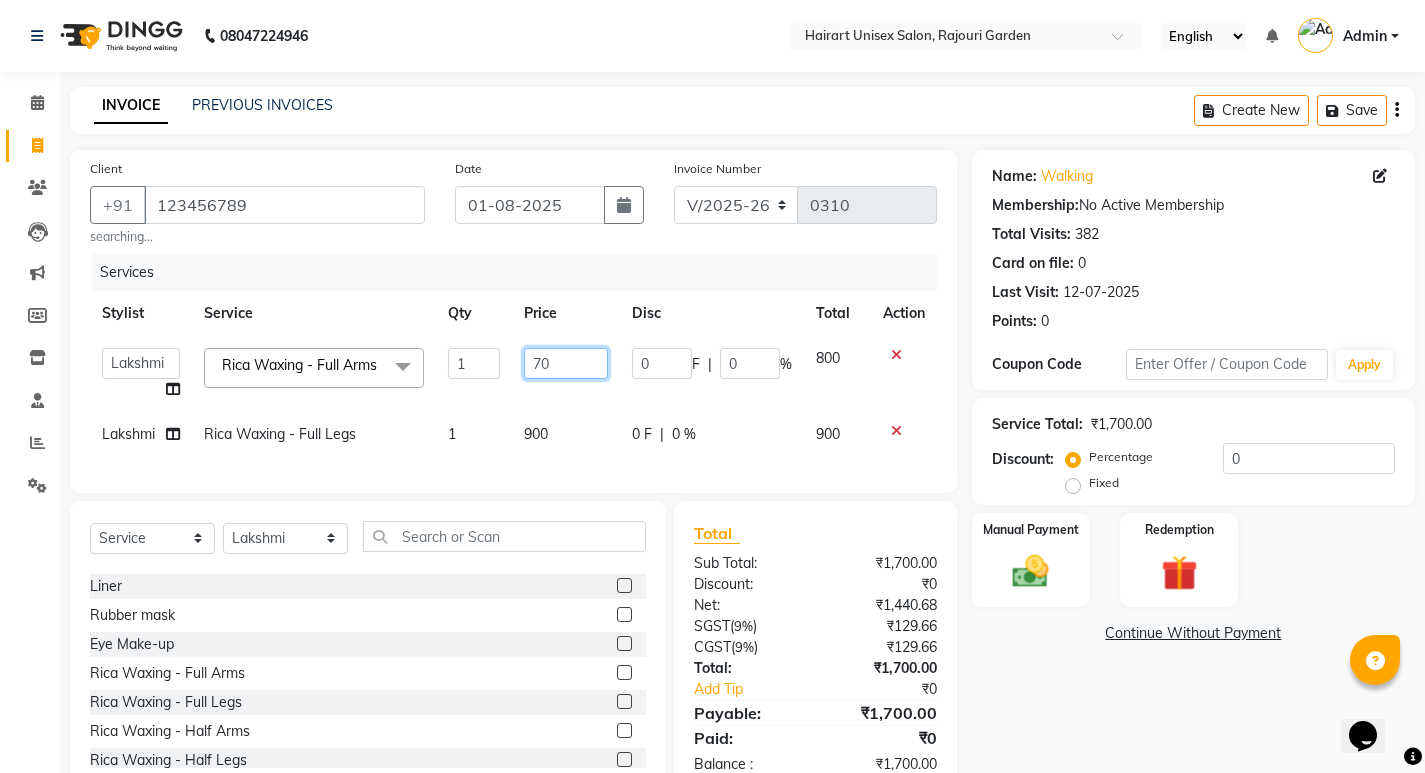 type on "700" 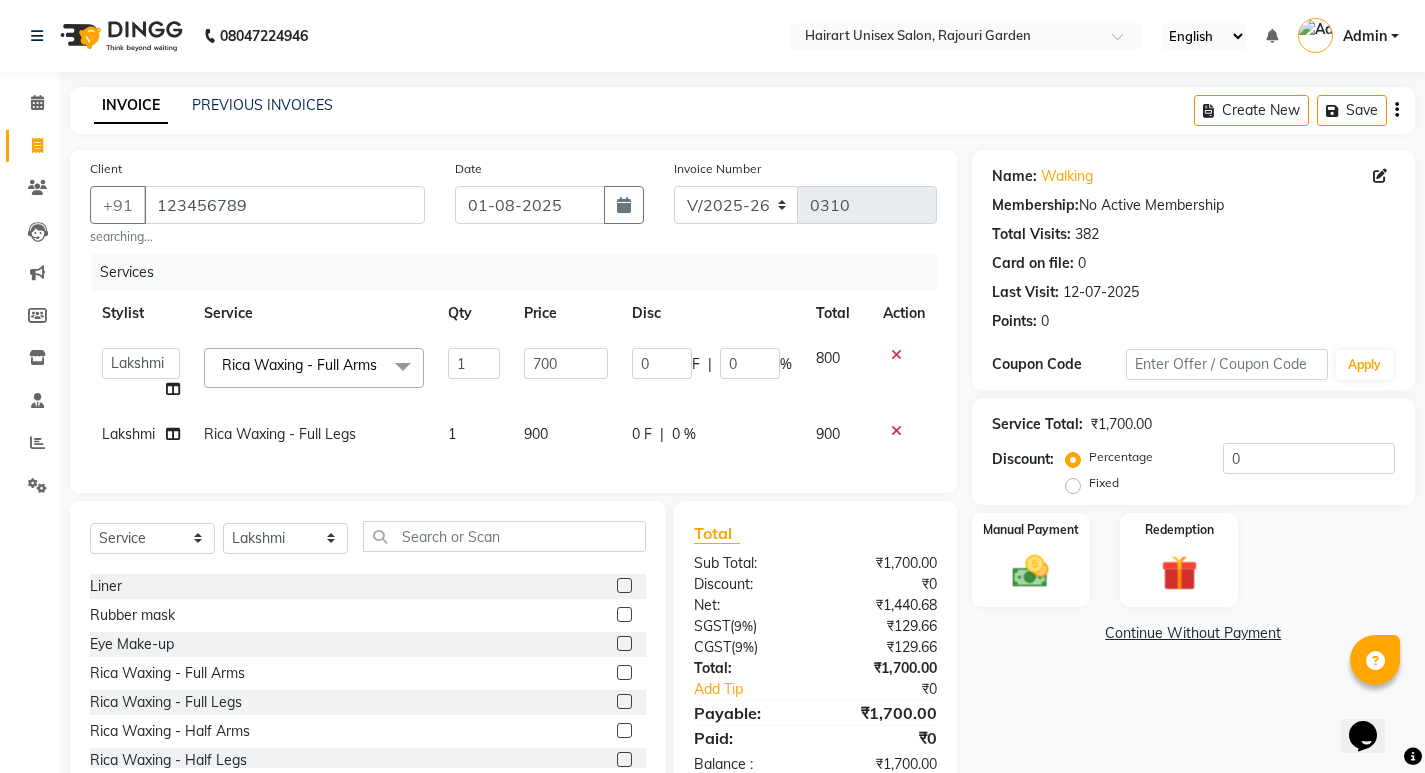 click on "900" 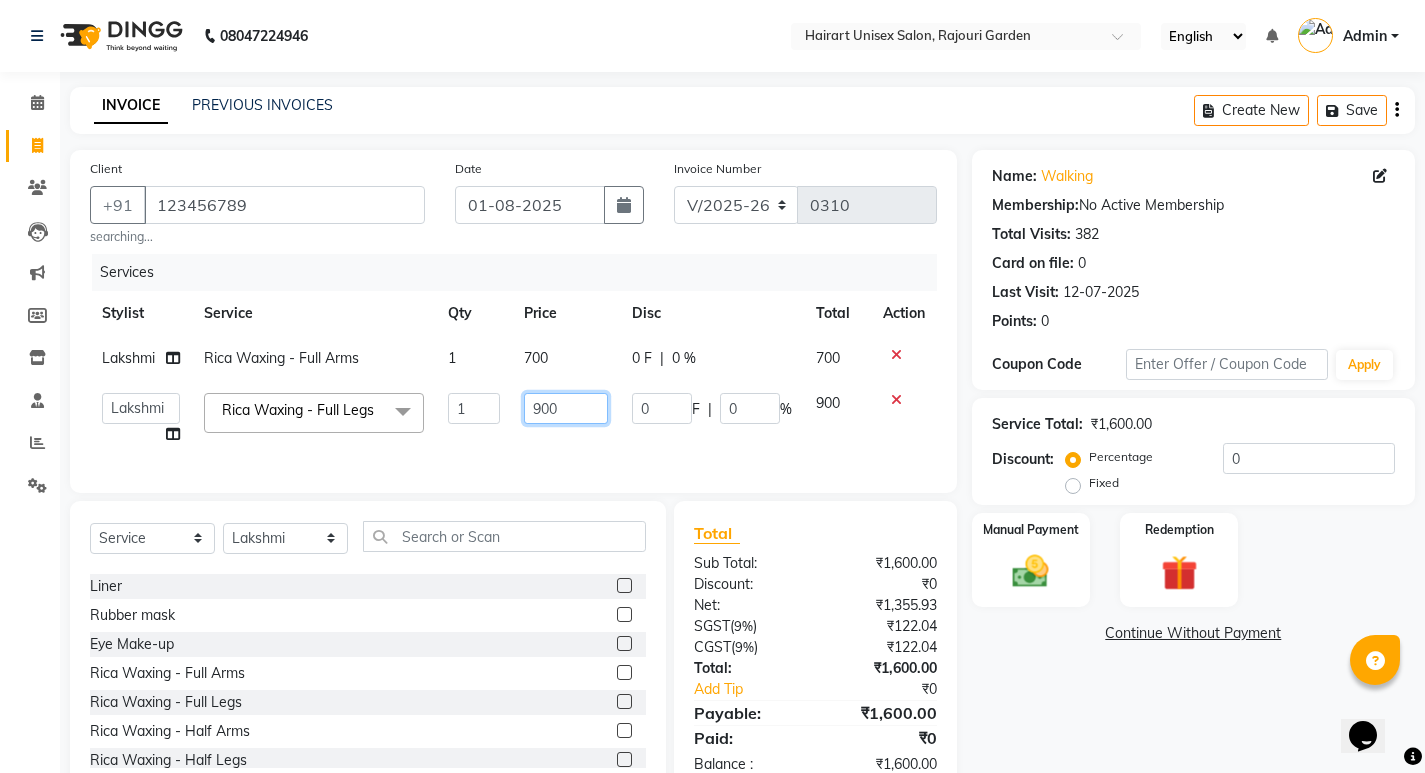 click on "900" 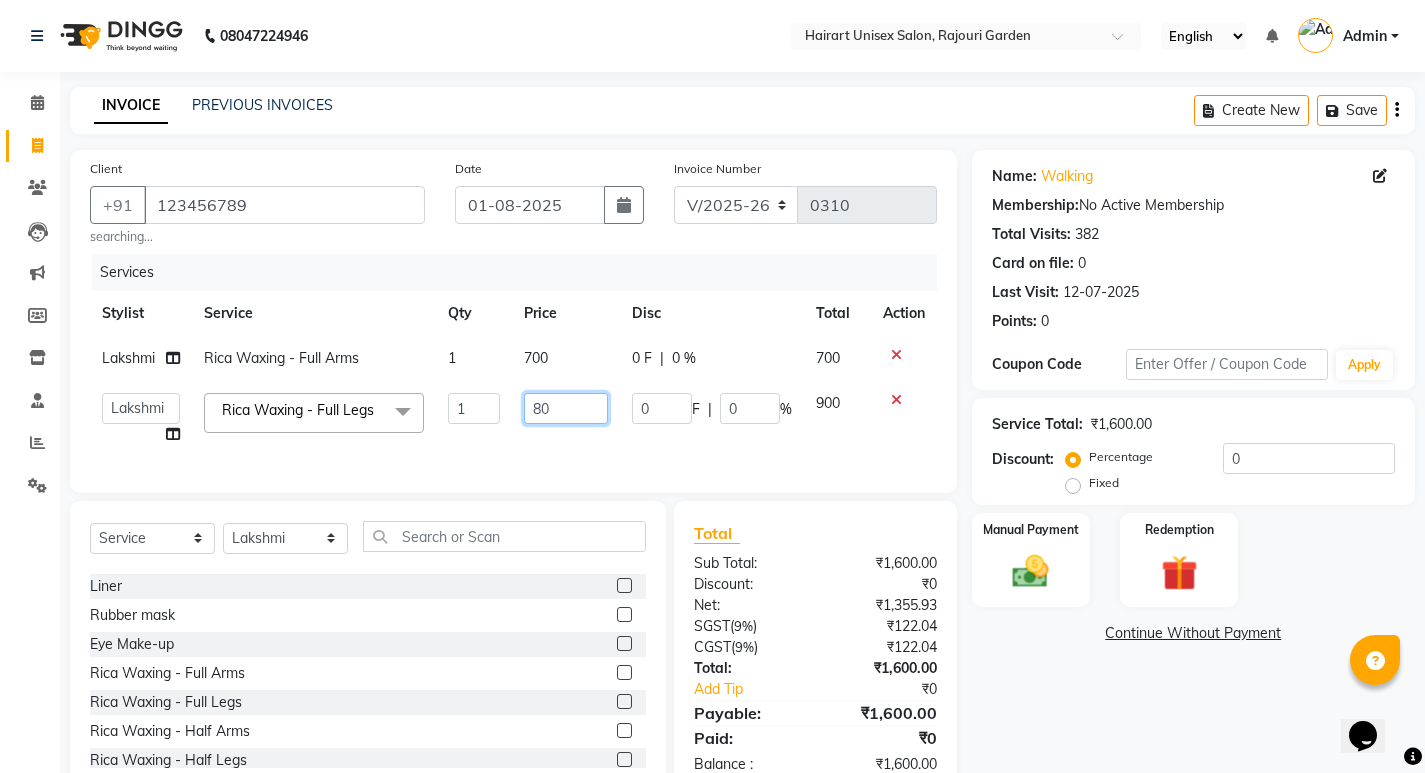 type on "800" 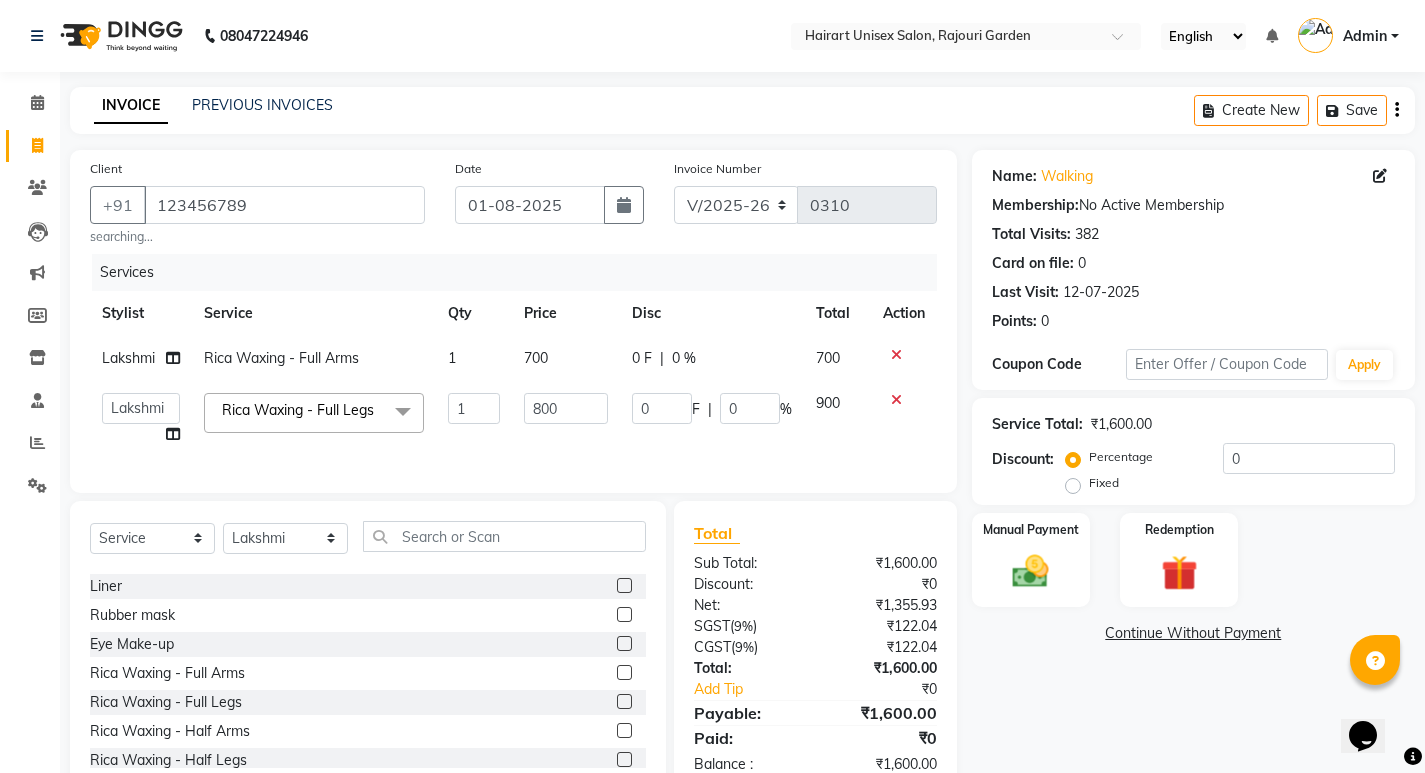 click on "800" 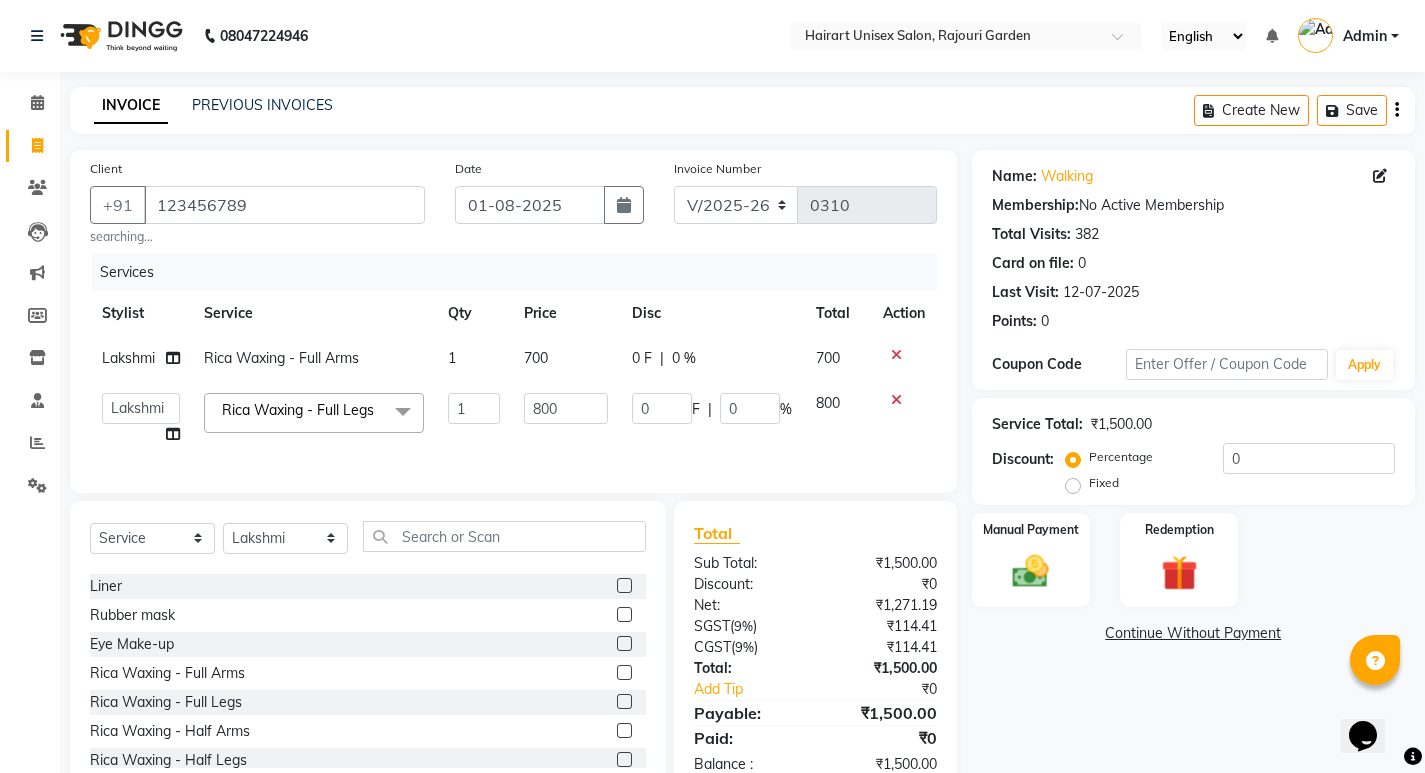 click 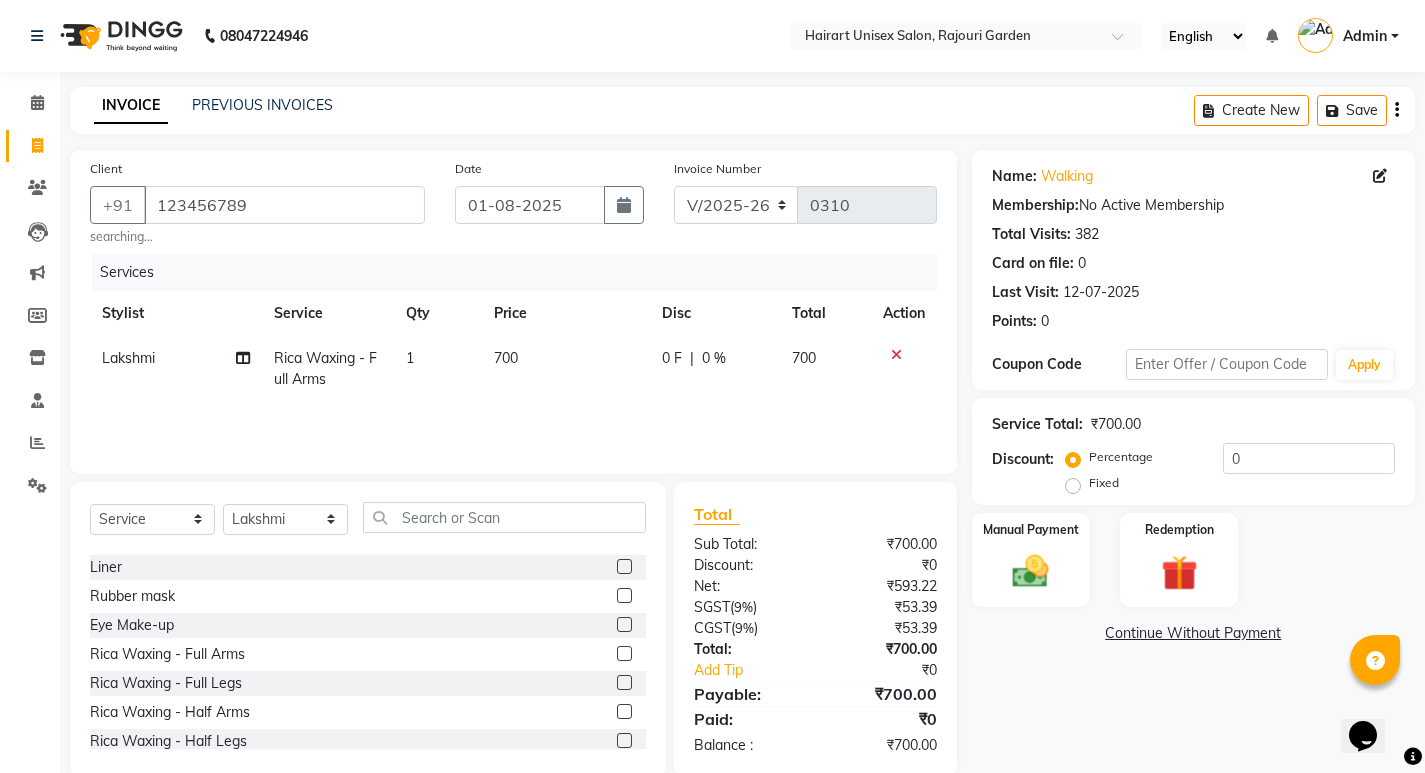 click on "700" 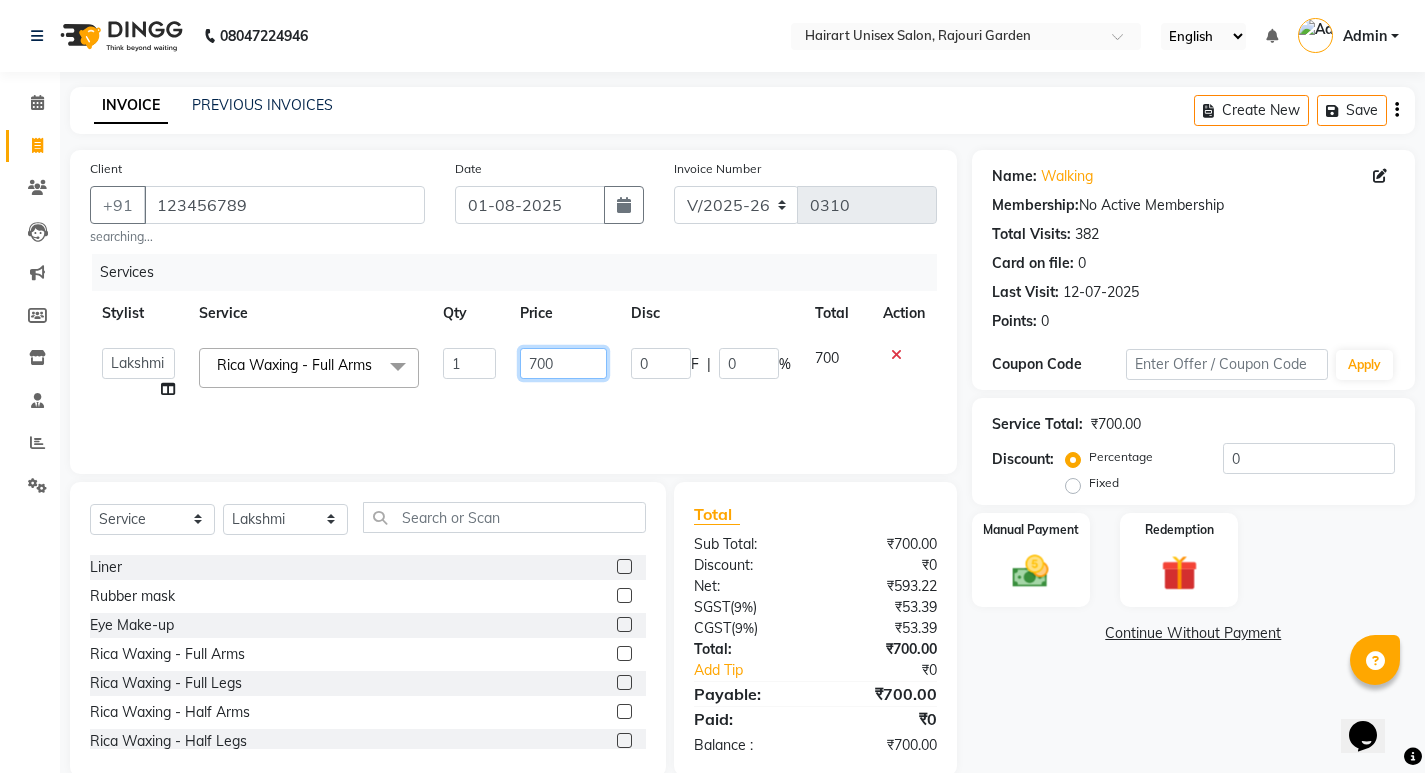 click on "700" 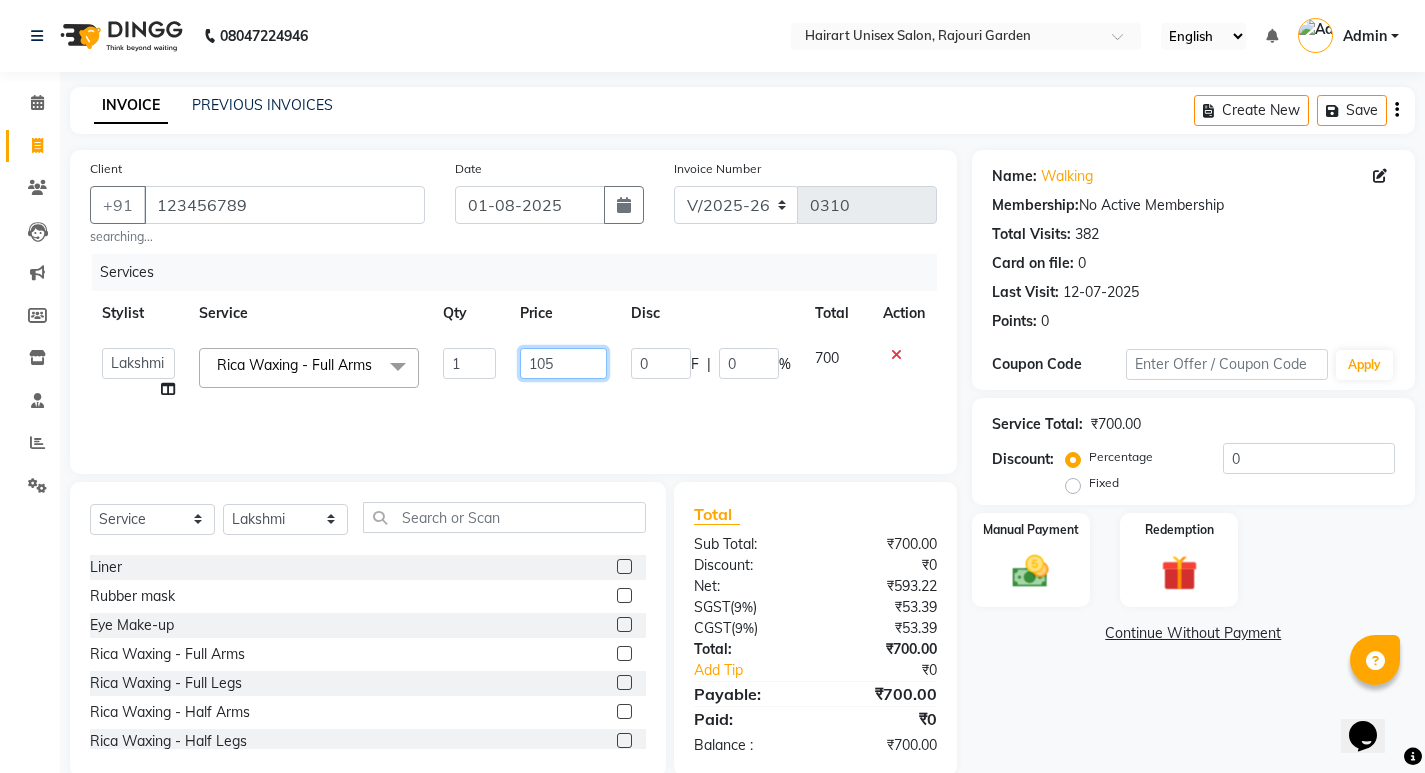 type on "1050" 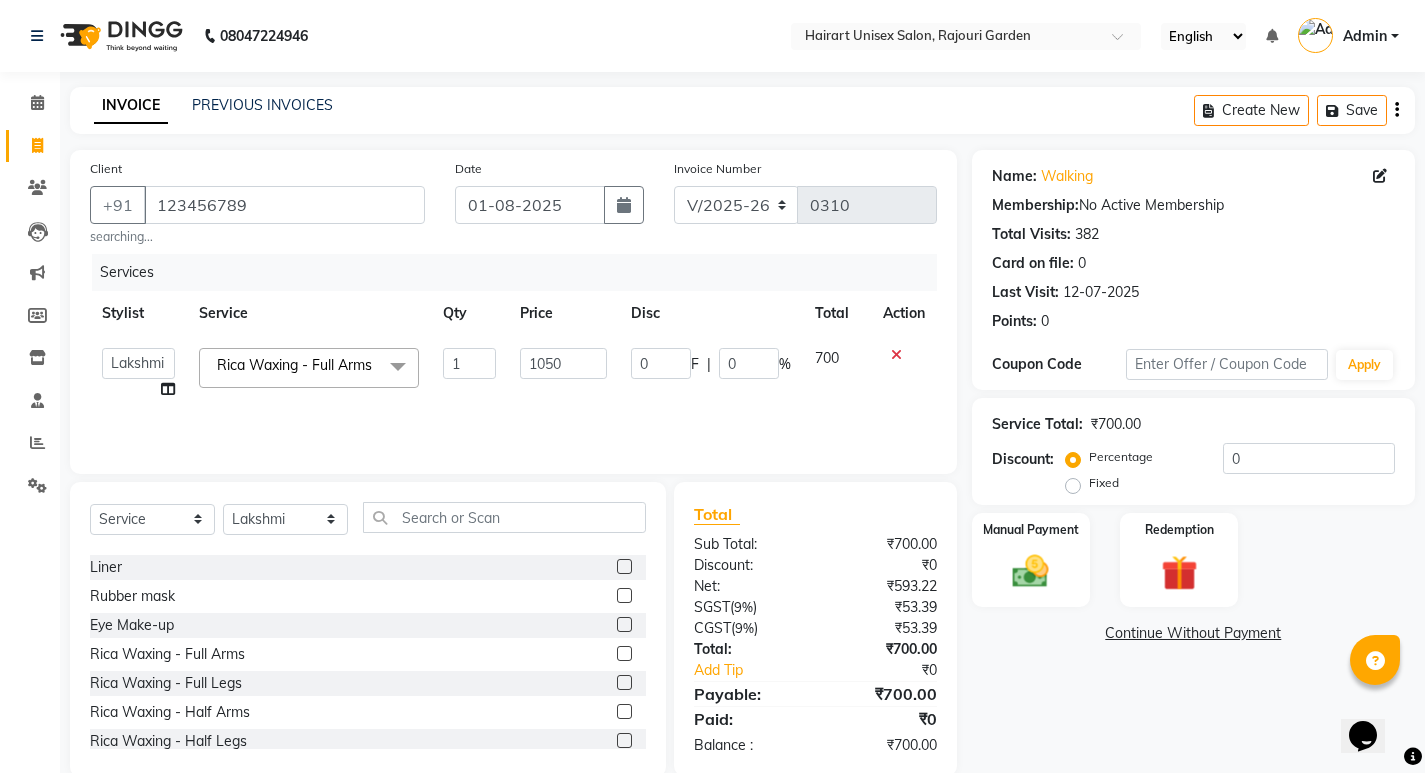 click on "Services Stylist Service Qty Price Disc Total Action  Abid   Baljeet   Dev   Ganesh   Lakshmi   Naveen   RINKI   Santosh   Shyam   Simran   Zameer  Rica Waxing - Full Arms  x Normal Waxing - Full Arms Normal Waxing - Full Legs Normal Waxing - Half Arms Normal Waxing - Half Legs Normal Waxing - B-Line Normal Waxing - B-Line (with hips) Normal Waxing - Full Body Normal Waxing - Full Back/Front Normal Waxing - Half Back/Front Normal Waxing - Upperlip Normal Waxing - Chin Normal Waxing - Side Lock Normal Waxing - Underarms make-up Liner Rubber mask Eye Make-up Rica Waxing - Full Arms Rica Waxing - Full Legs Rica Waxing - Half Arms Rica Waxing - Half Legs Rica Waxing - B-Line Rica Waxing - B-Line (with hips) Rica Waxing - Full Body Rica Waxing - Full Back/Front Rica Waxing - Half Back/Front Rica Waxing - Upperlip Rica Waxing - Chin Rica Waxing - Side Lock Rica Waxing - Underarms Clean Up - Cheryl's Clean Up - Hydra D-Tan - Hydra Bleach - Cheryl's Bleach - Face Bleach - Full Arms/Legs Bleach - Full Body 1 1050 0 F" 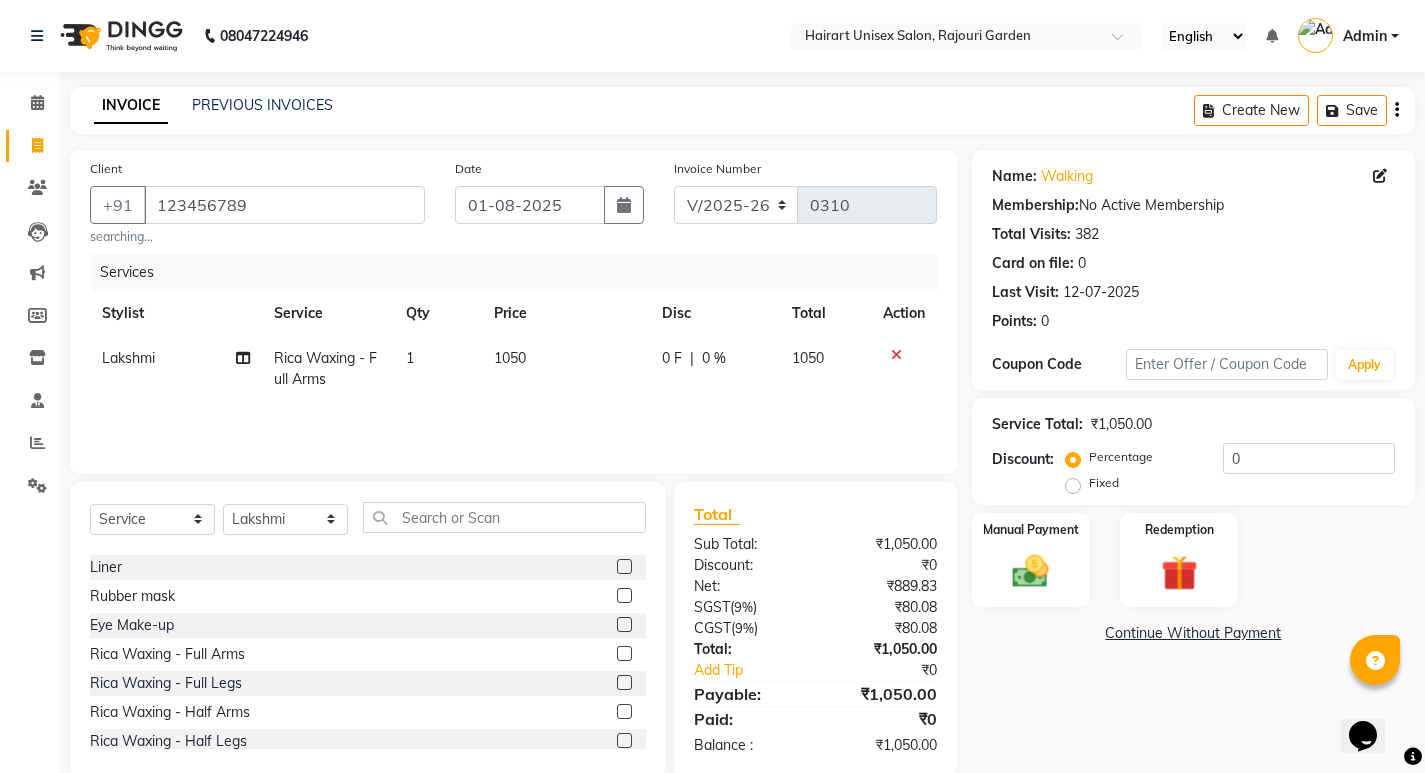 click 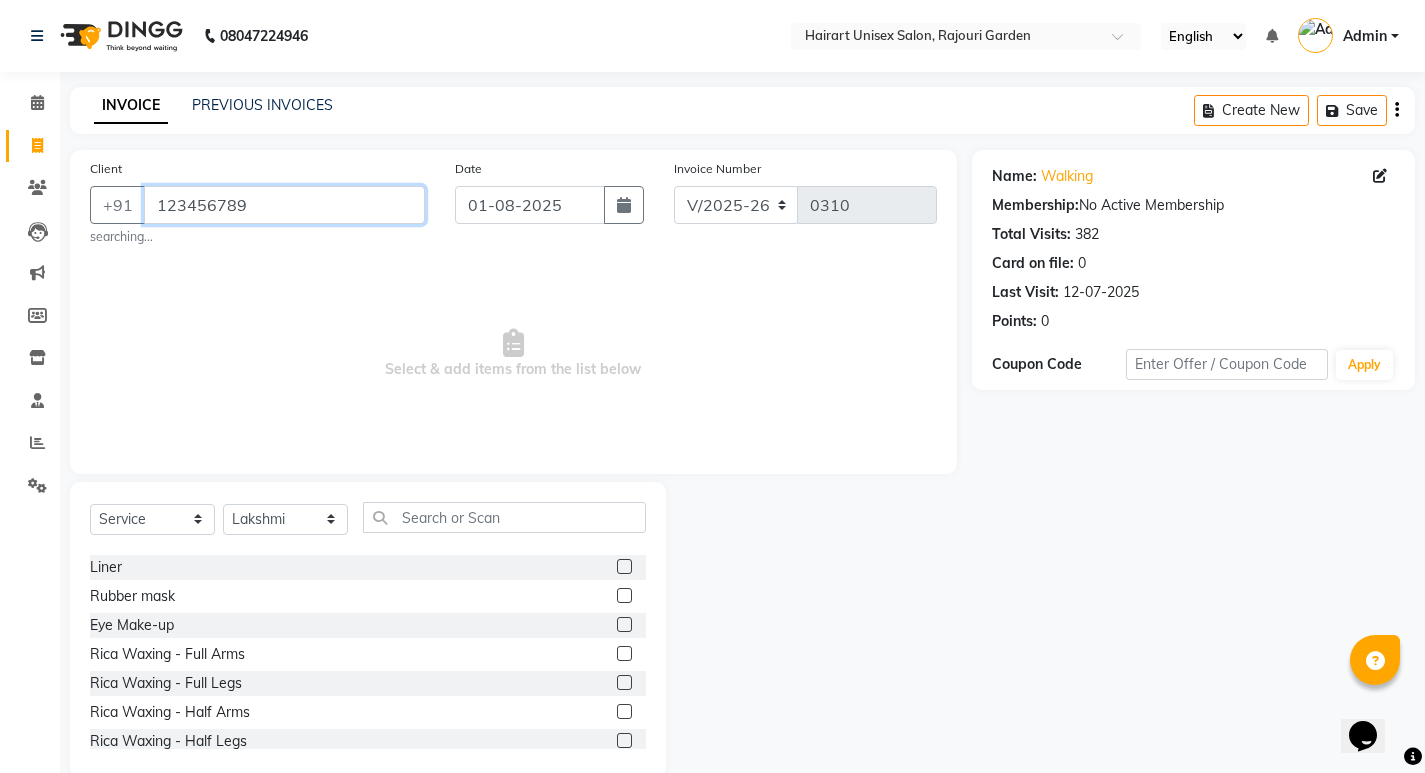 click on "123456789" at bounding box center [284, 205] 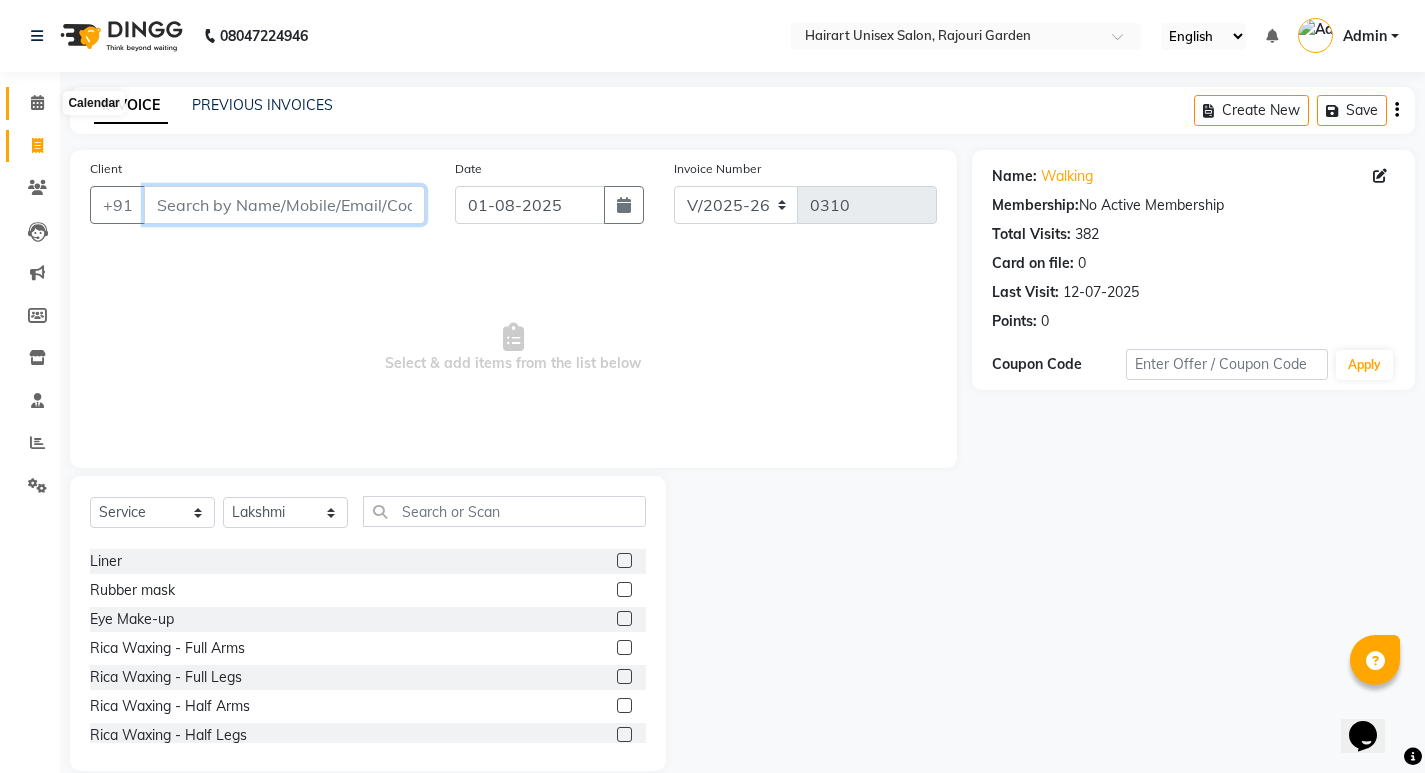 type 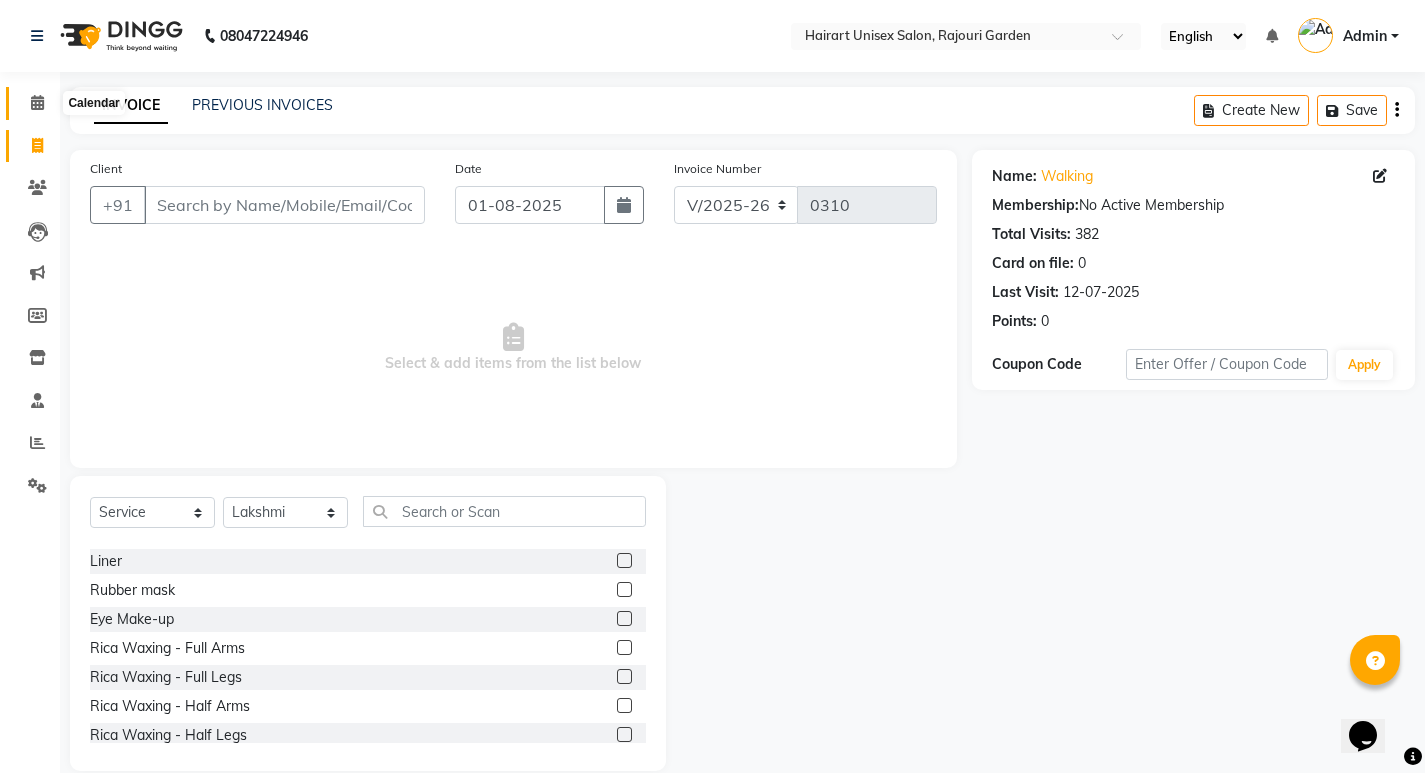 click 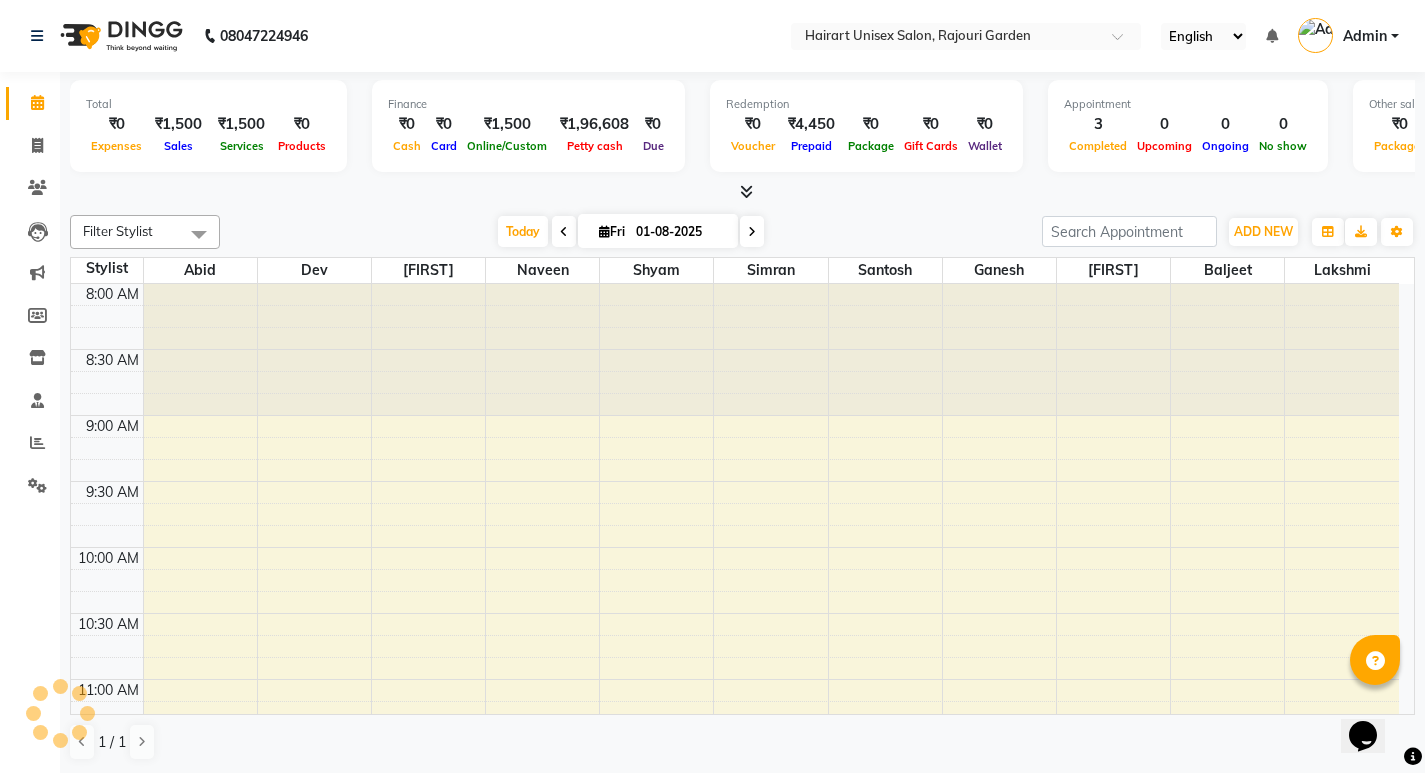 scroll, scrollTop: 0, scrollLeft: 0, axis: both 